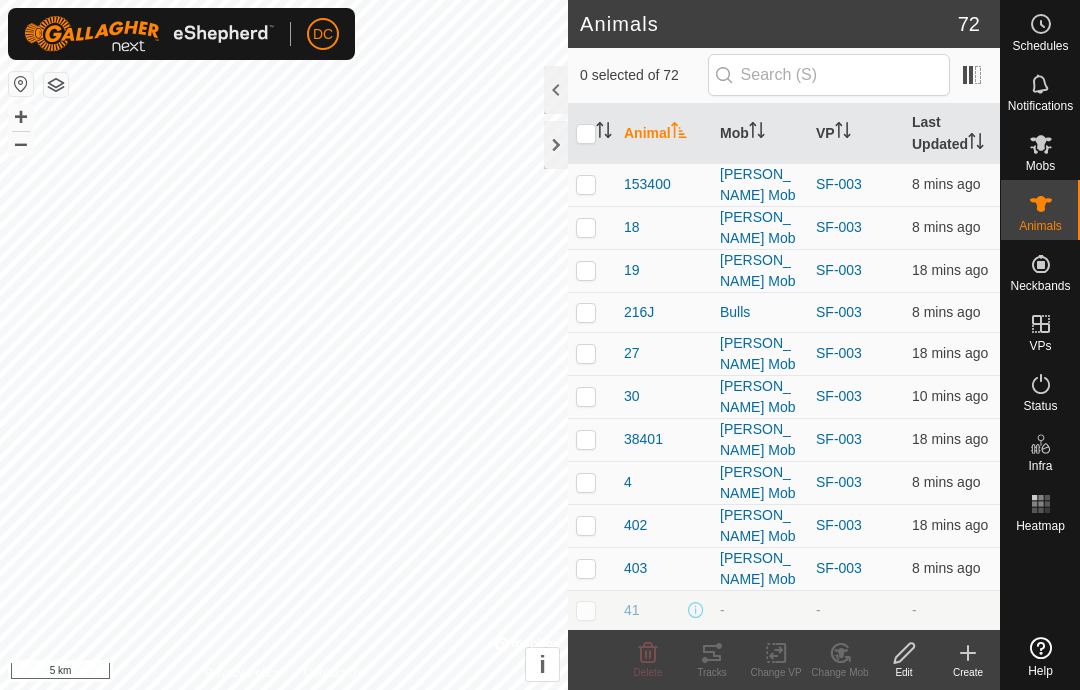 scroll, scrollTop: 0, scrollLeft: 0, axis: both 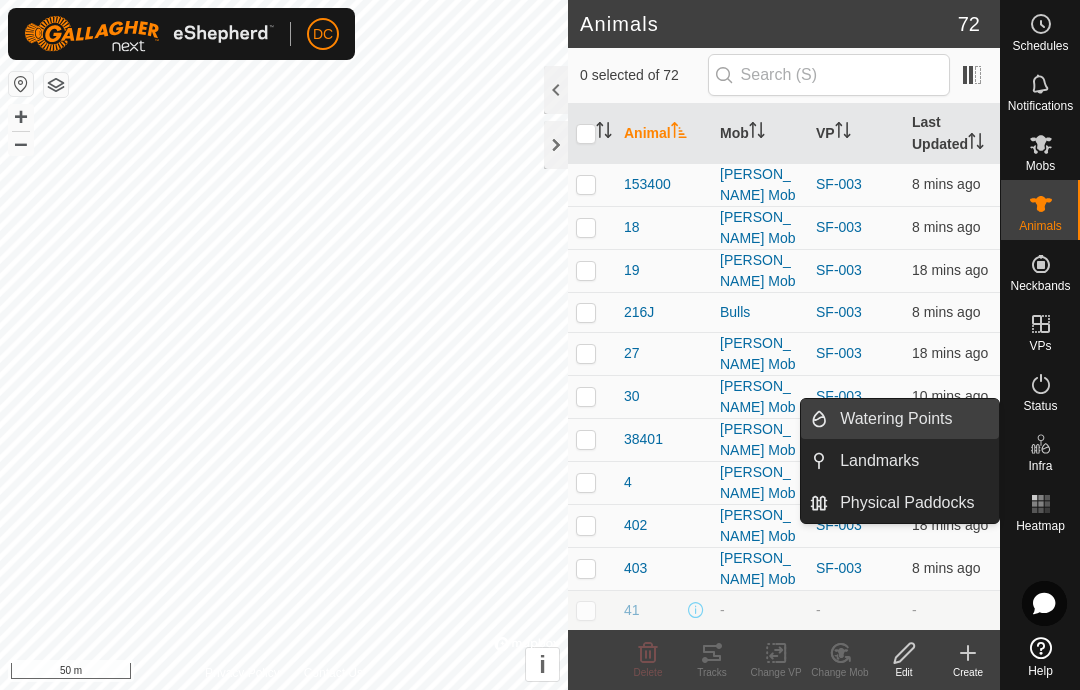 click on "Watering Points" at bounding box center (896, 419) 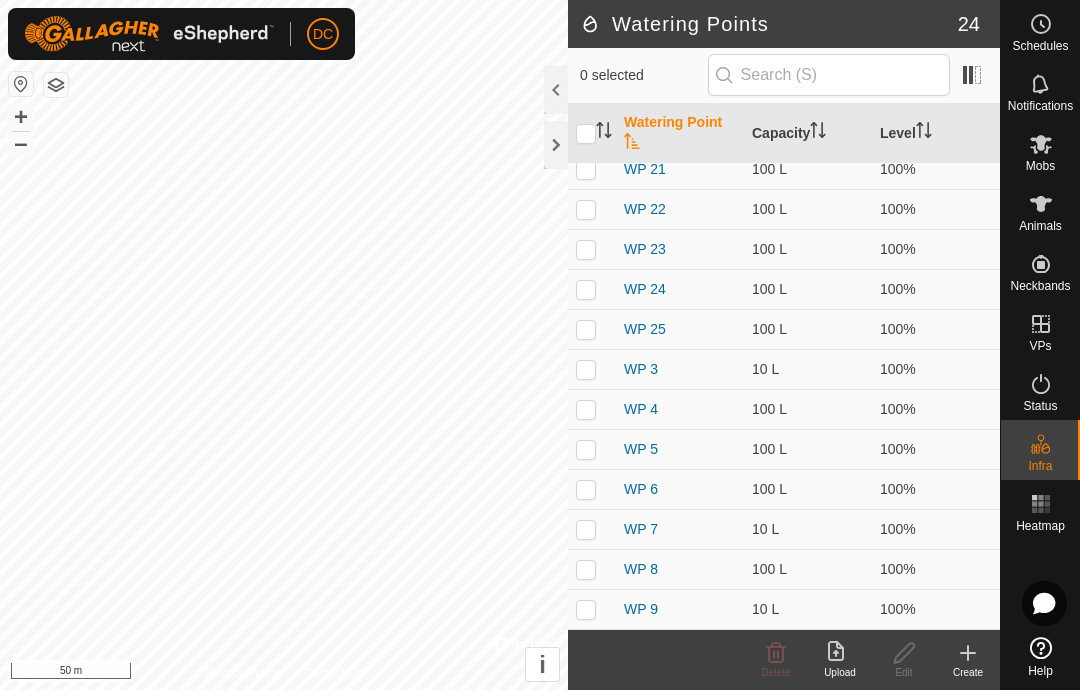 scroll, scrollTop: 494, scrollLeft: 0, axis: vertical 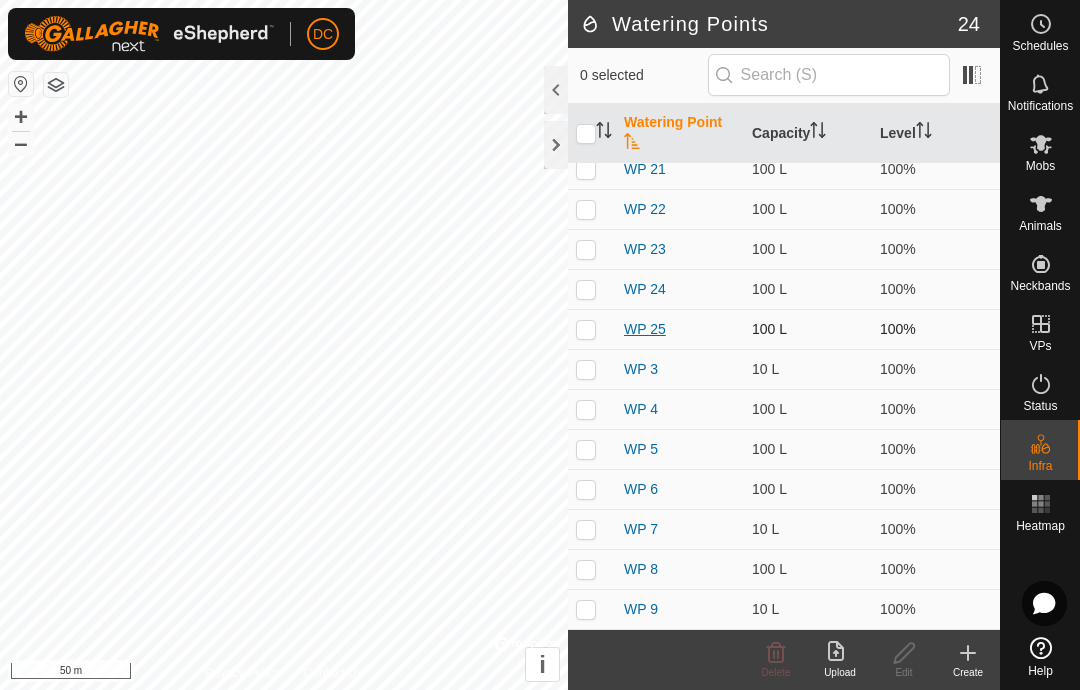 click on "WP 25" at bounding box center [645, 329] 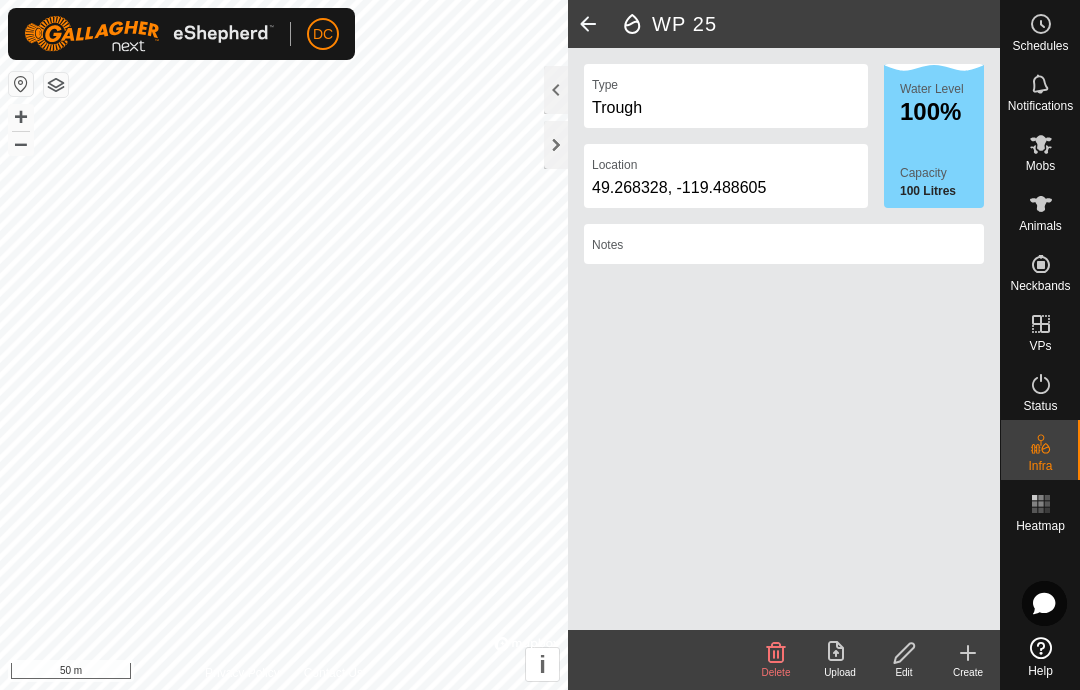 click 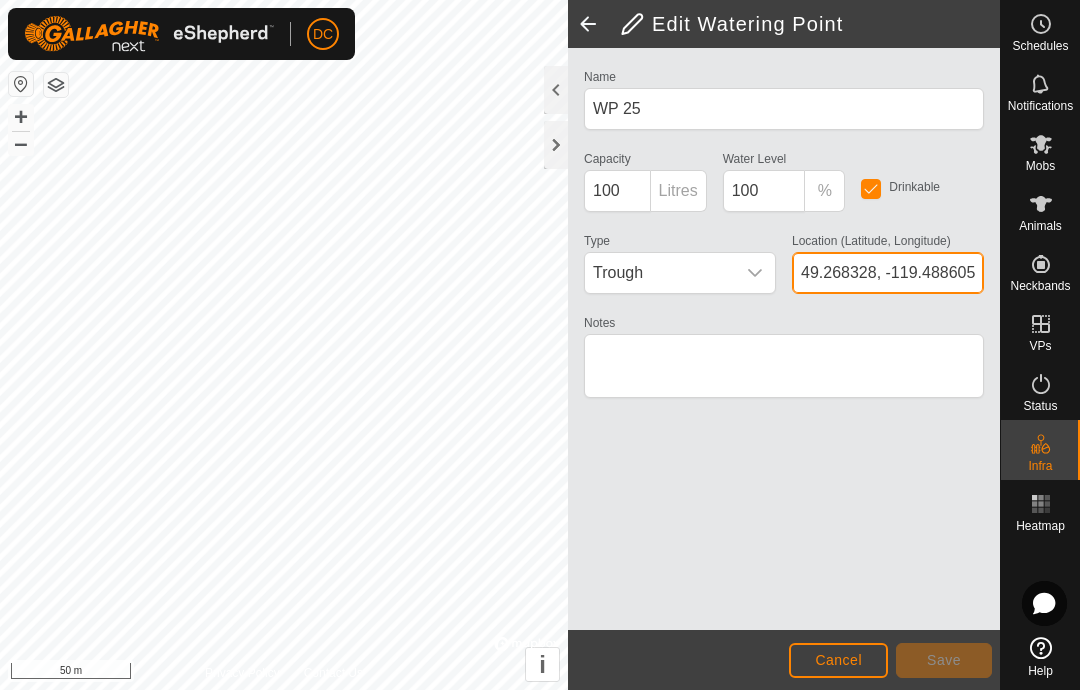 click on "49.268328, -119.488605" at bounding box center [888, 273] 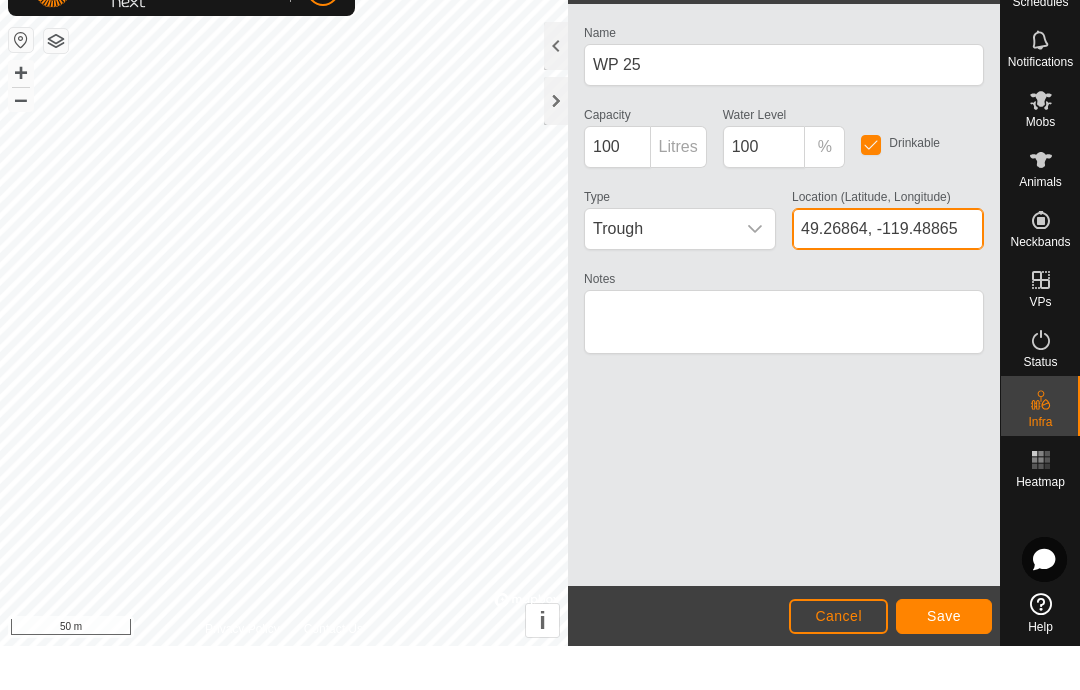type on "49.26864, -119.48865" 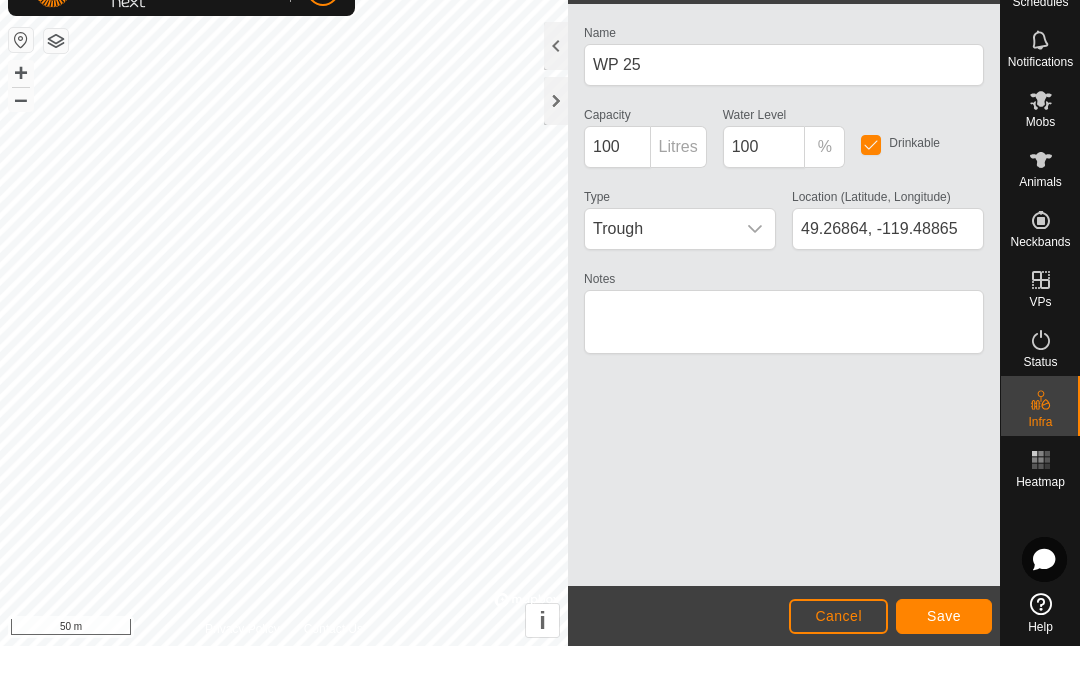 click on "Save" 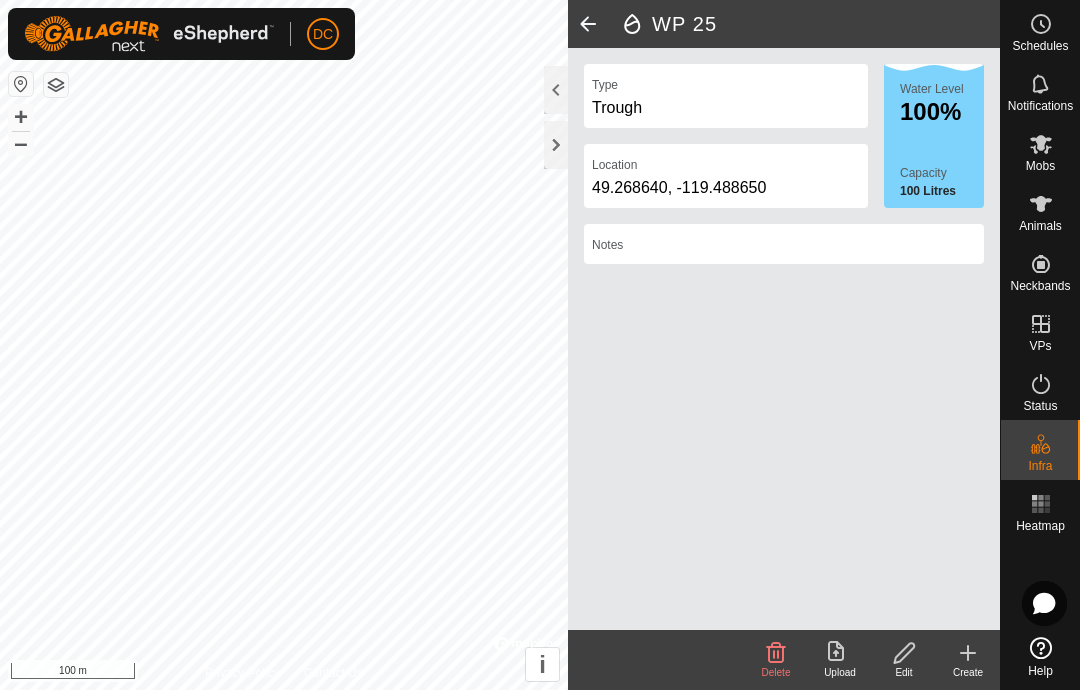click at bounding box center (1041, 24) 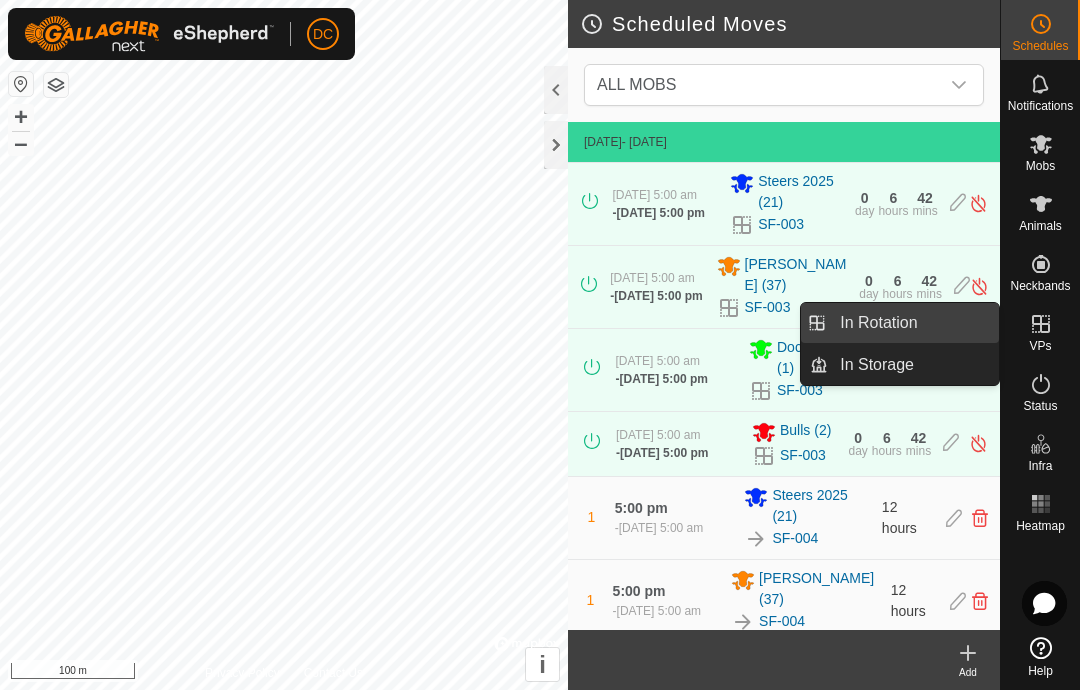 click on "In Rotation" at bounding box center [913, 323] 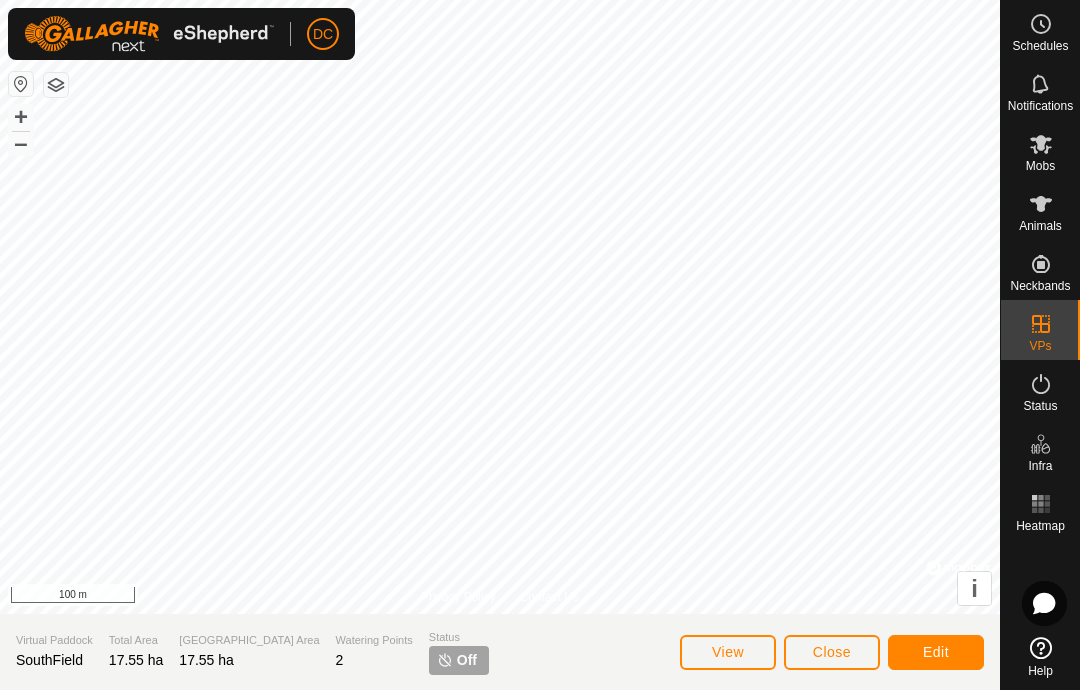 click on "Close" 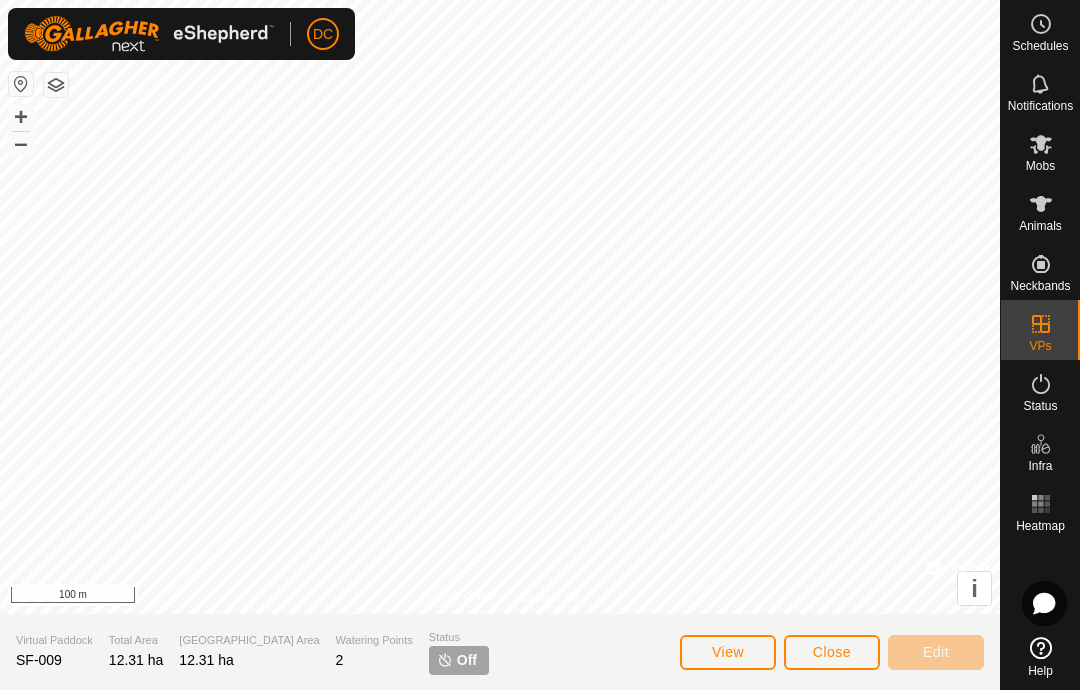 click on "Close" 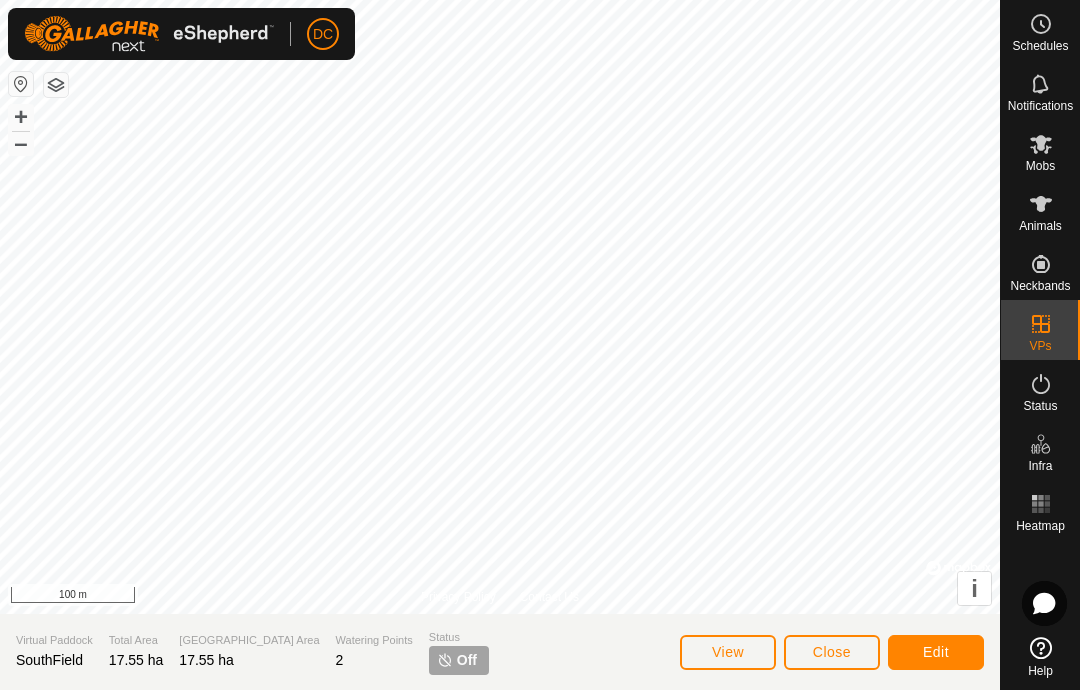 click on "Close" 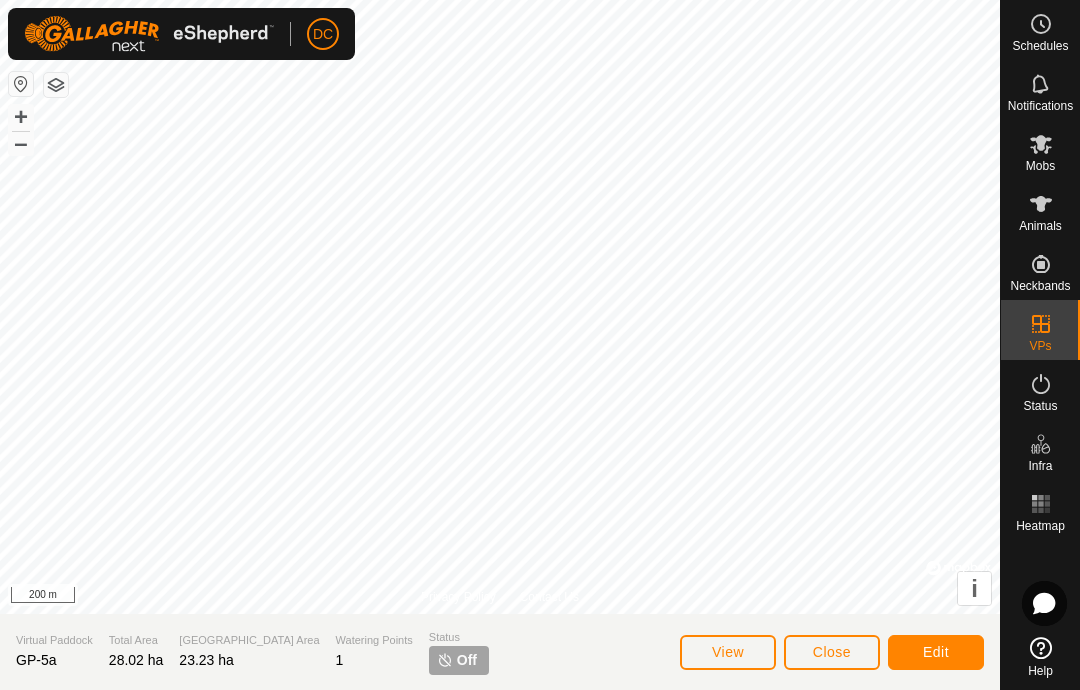 click on "Close" 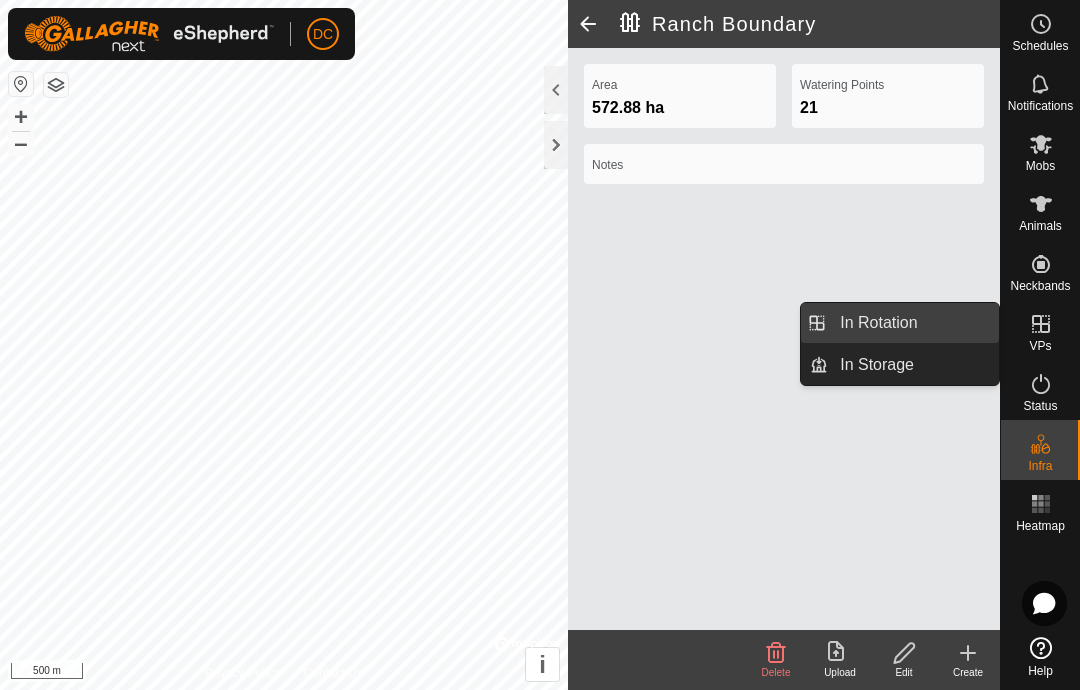 click on "In Rotation" at bounding box center [913, 323] 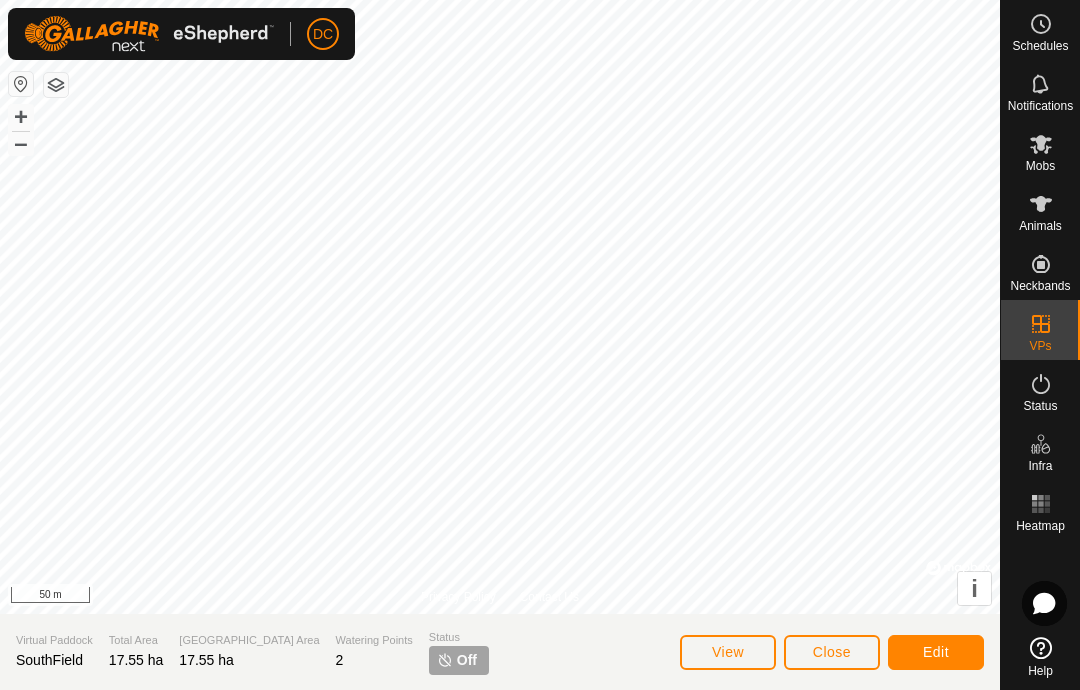 click on "Close" 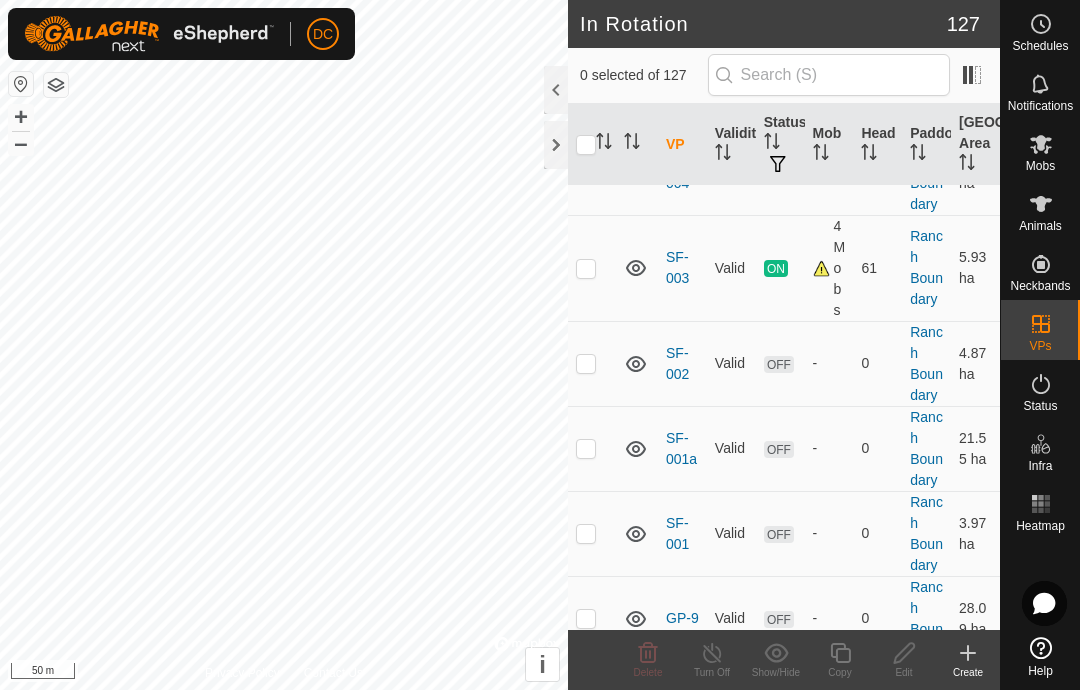 scroll, scrollTop: 1881, scrollLeft: 0, axis: vertical 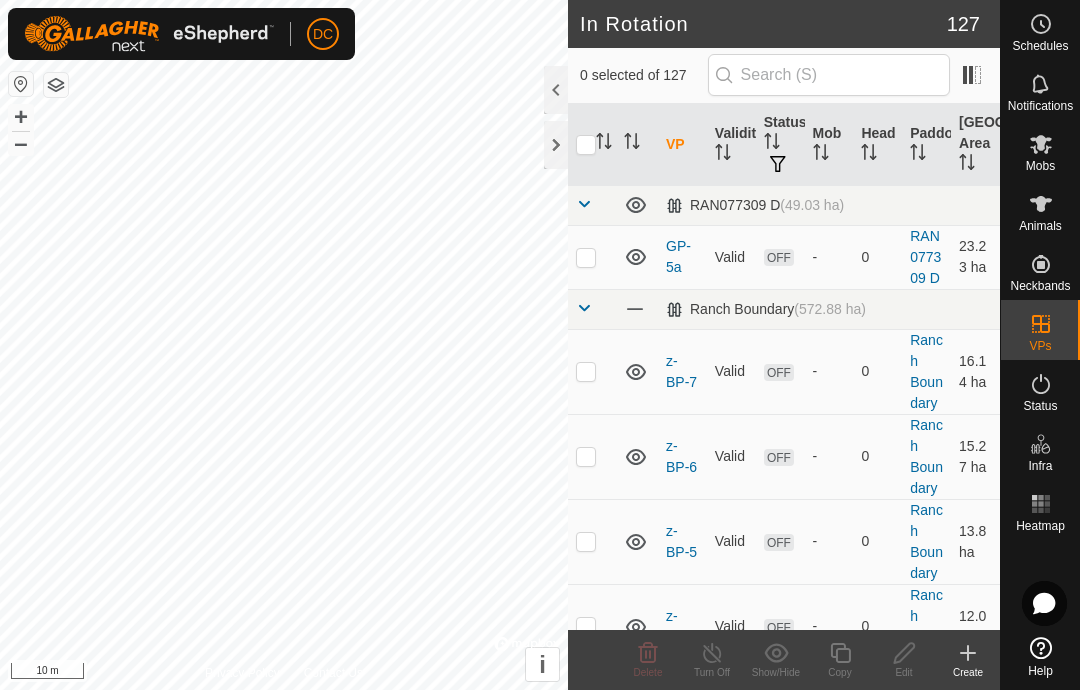 click 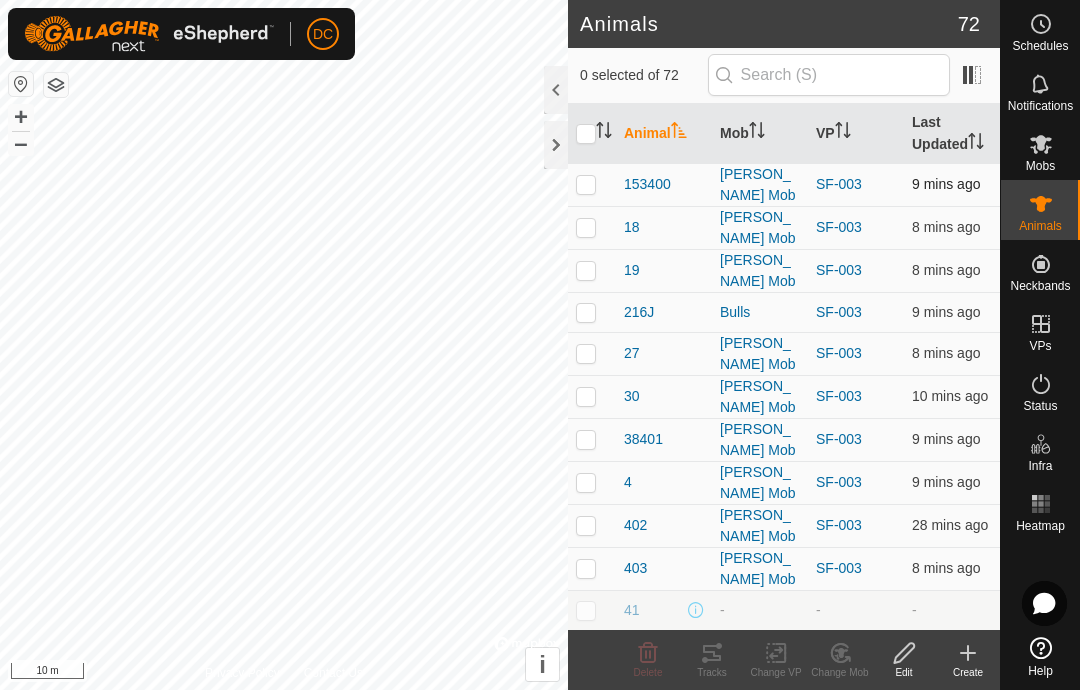 click at bounding box center [586, 184] 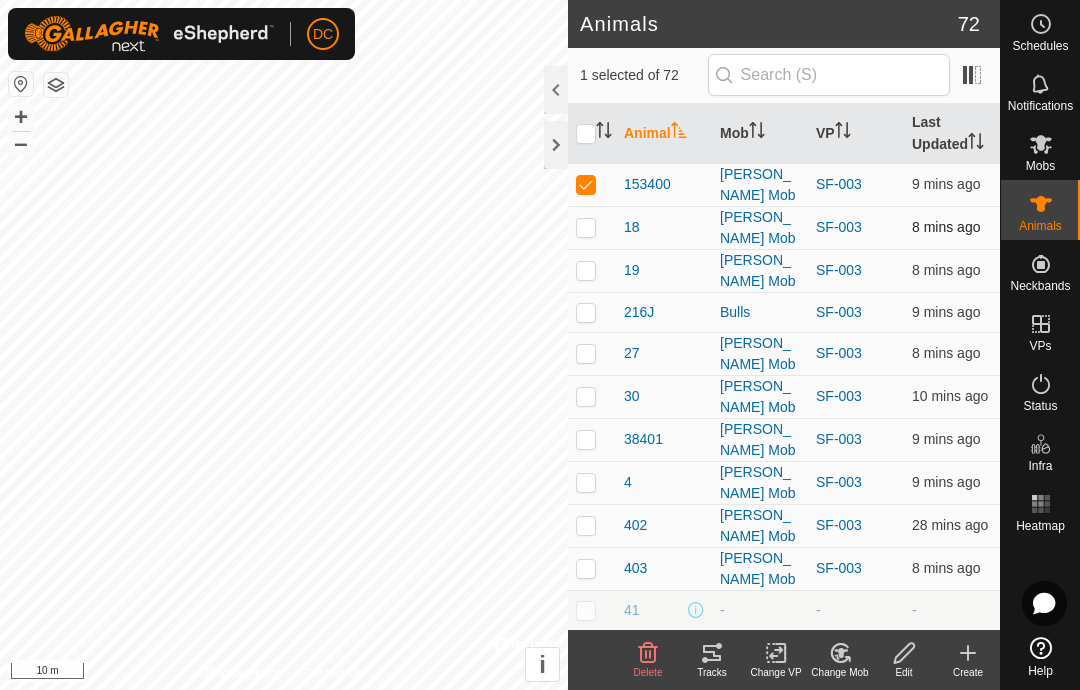 click at bounding box center [586, 227] 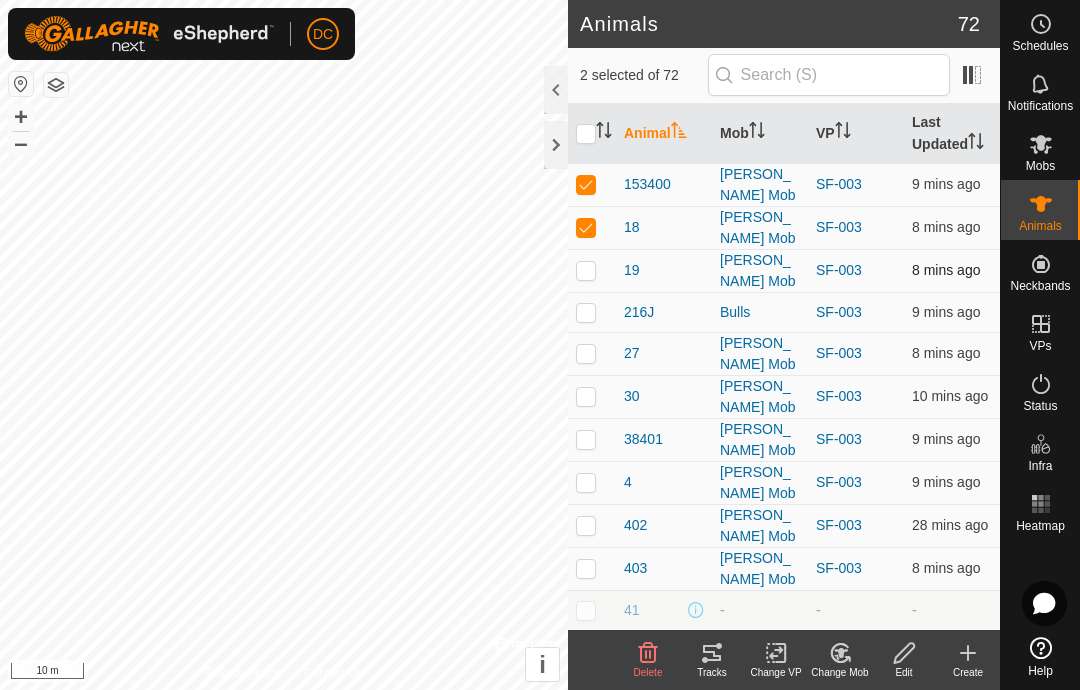 click at bounding box center (592, 270) 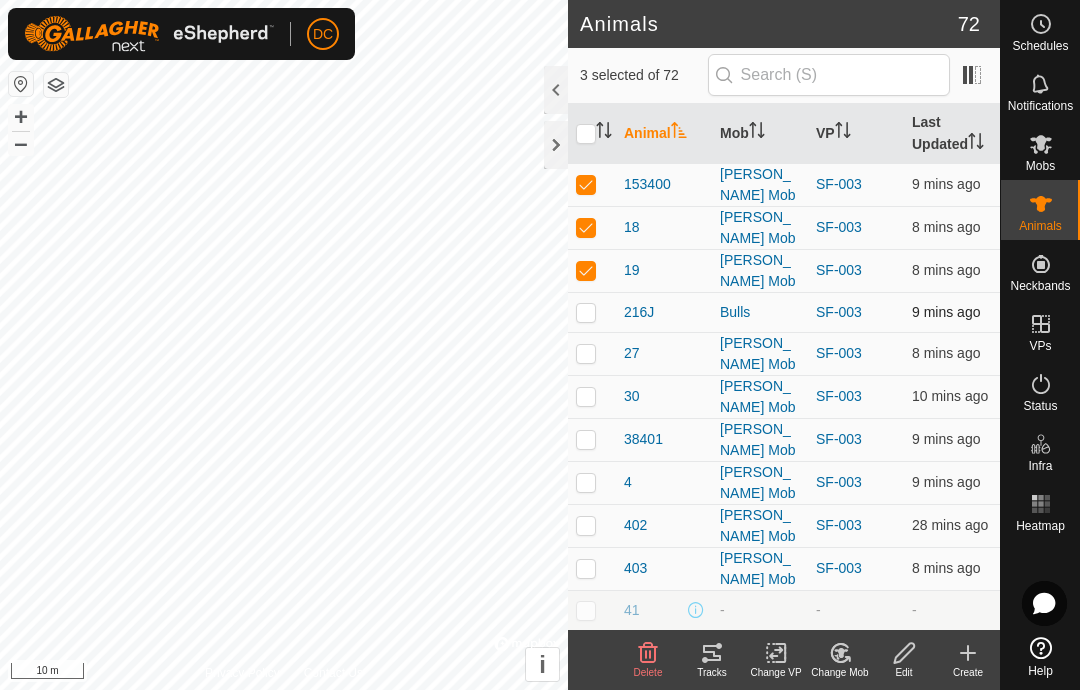 click at bounding box center [586, 312] 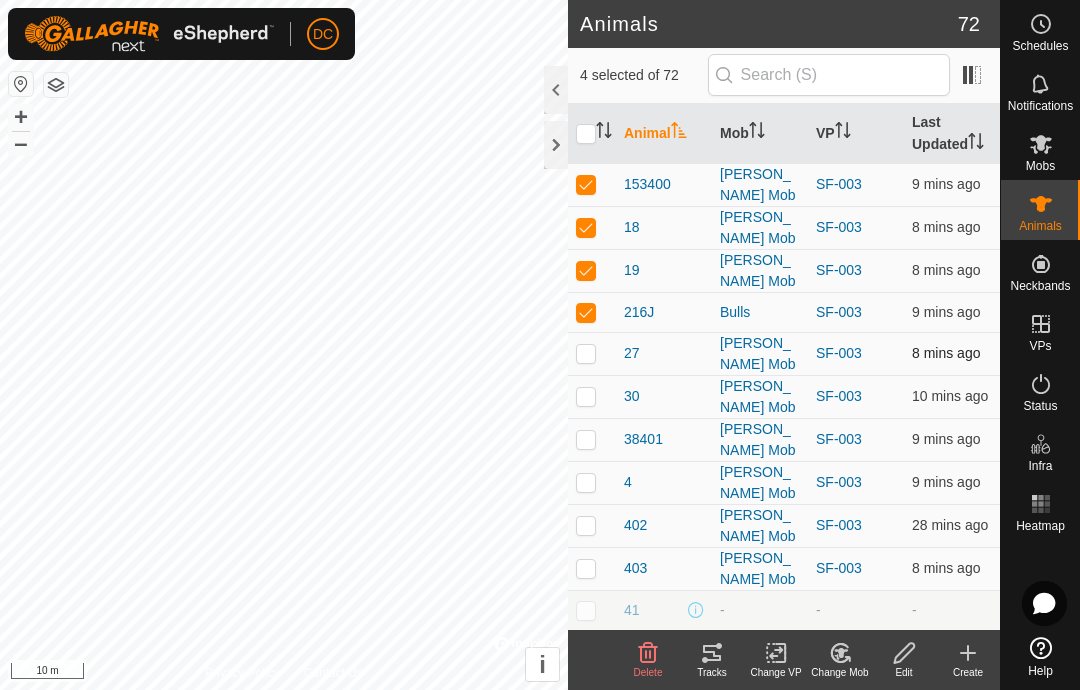 click at bounding box center [586, 353] 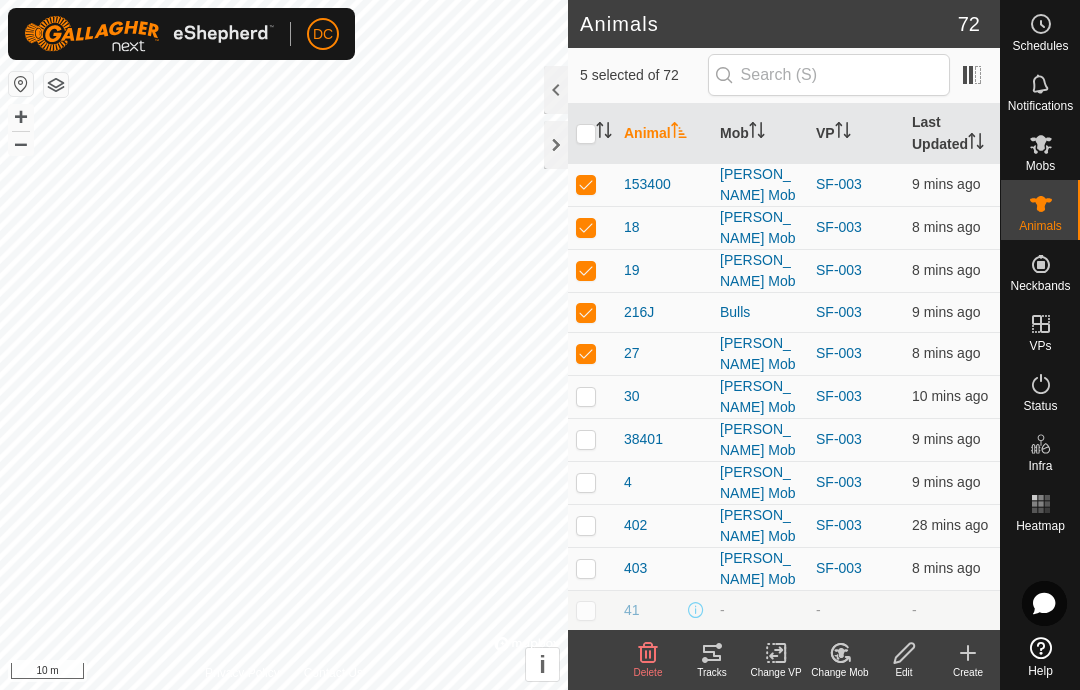 click 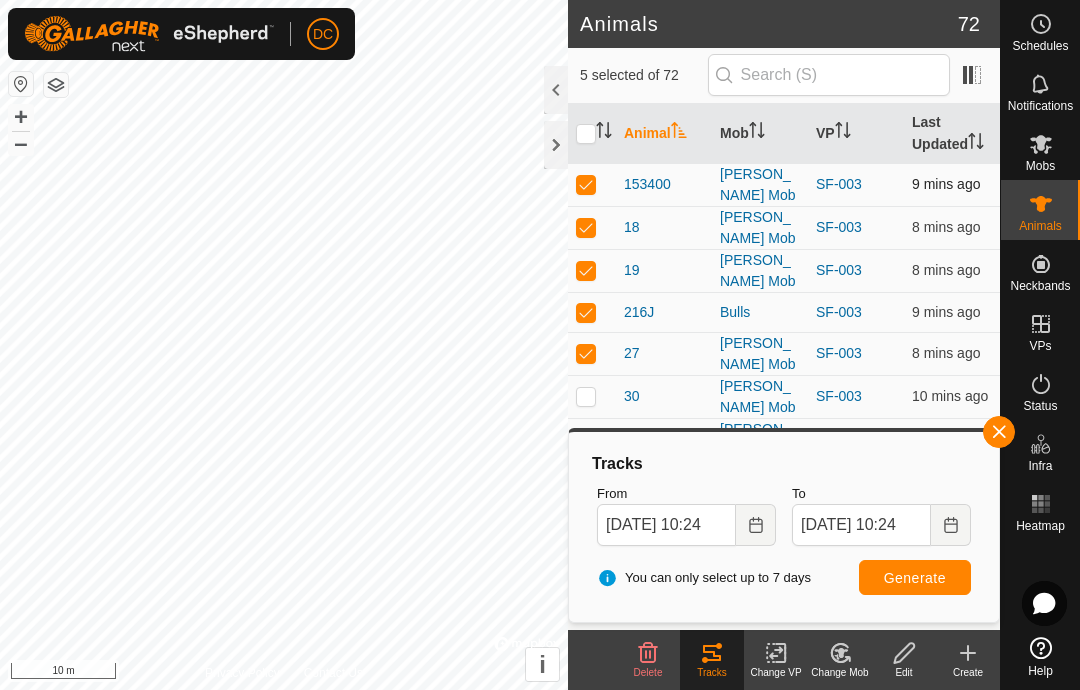 click at bounding box center (586, 184) 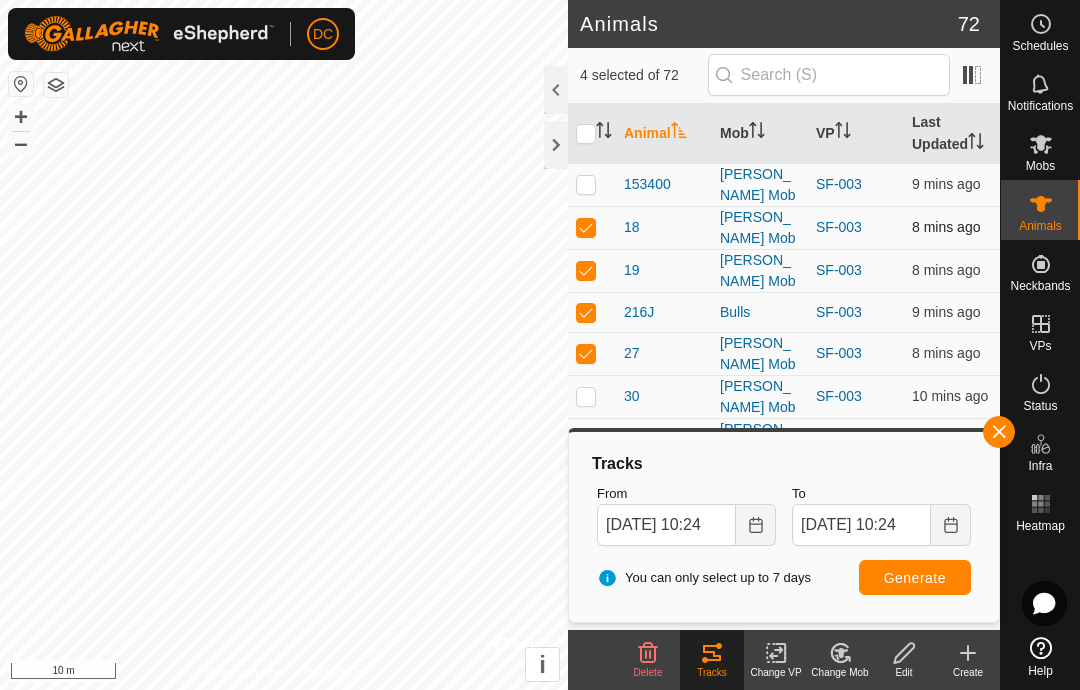 click at bounding box center (592, 227) 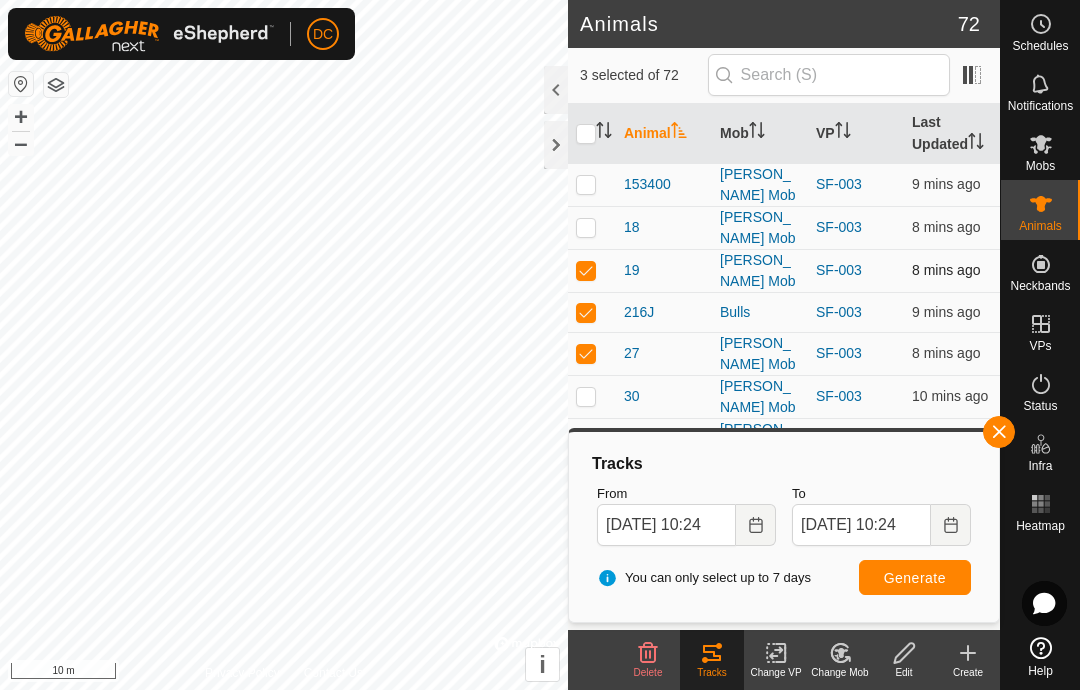 click at bounding box center [592, 270] 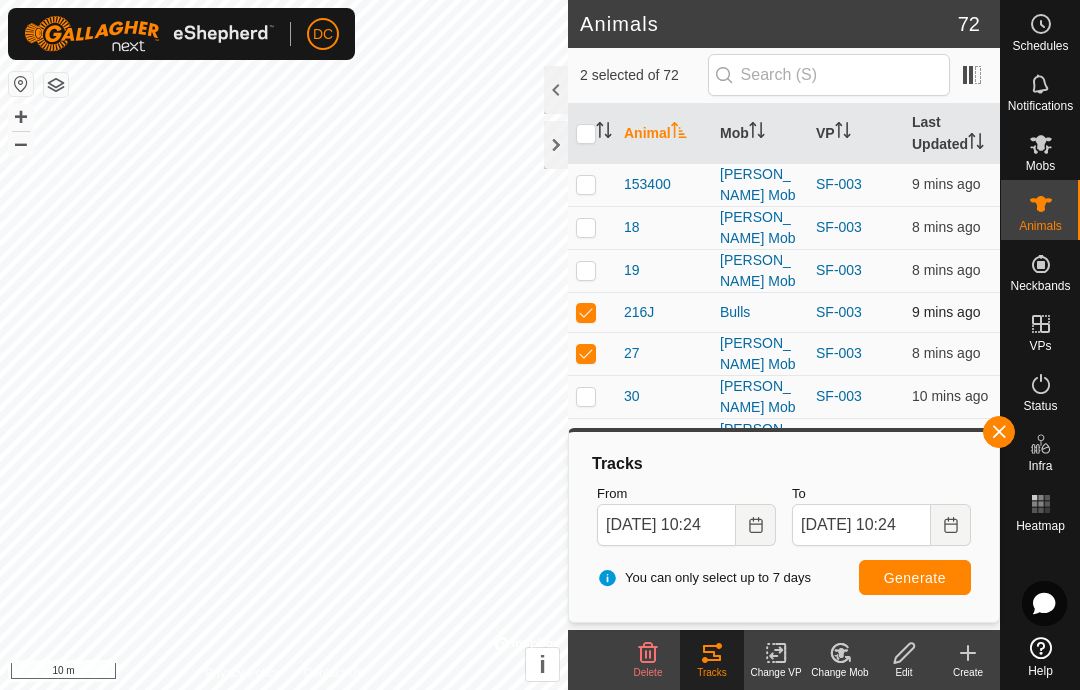 click at bounding box center (592, 312) 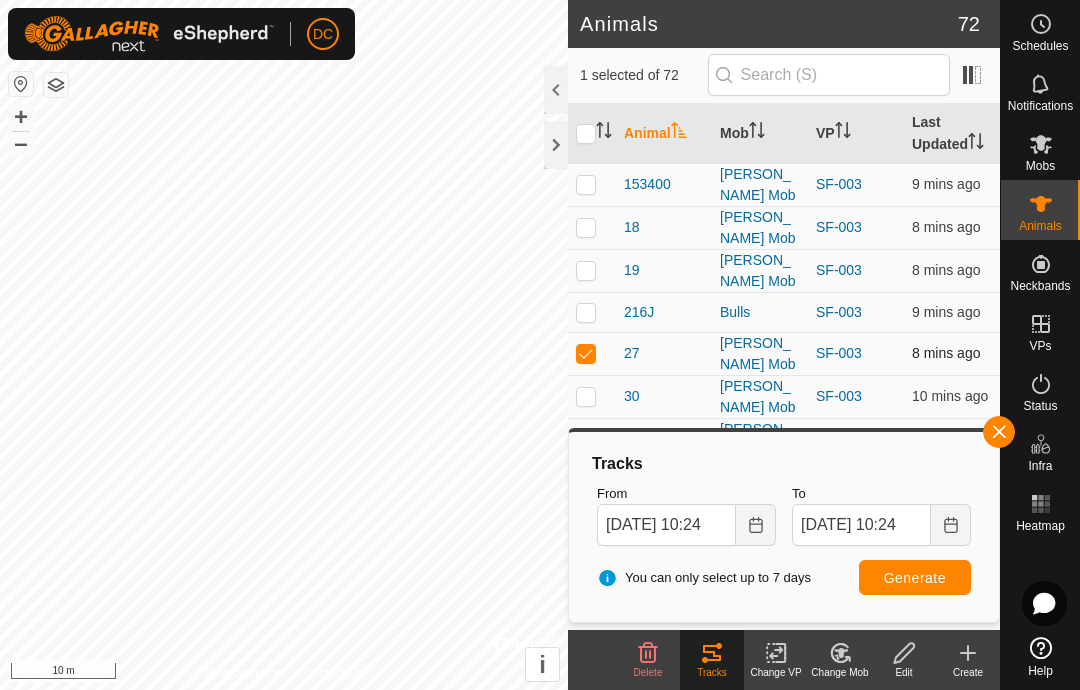 click at bounding box center (586, 353) 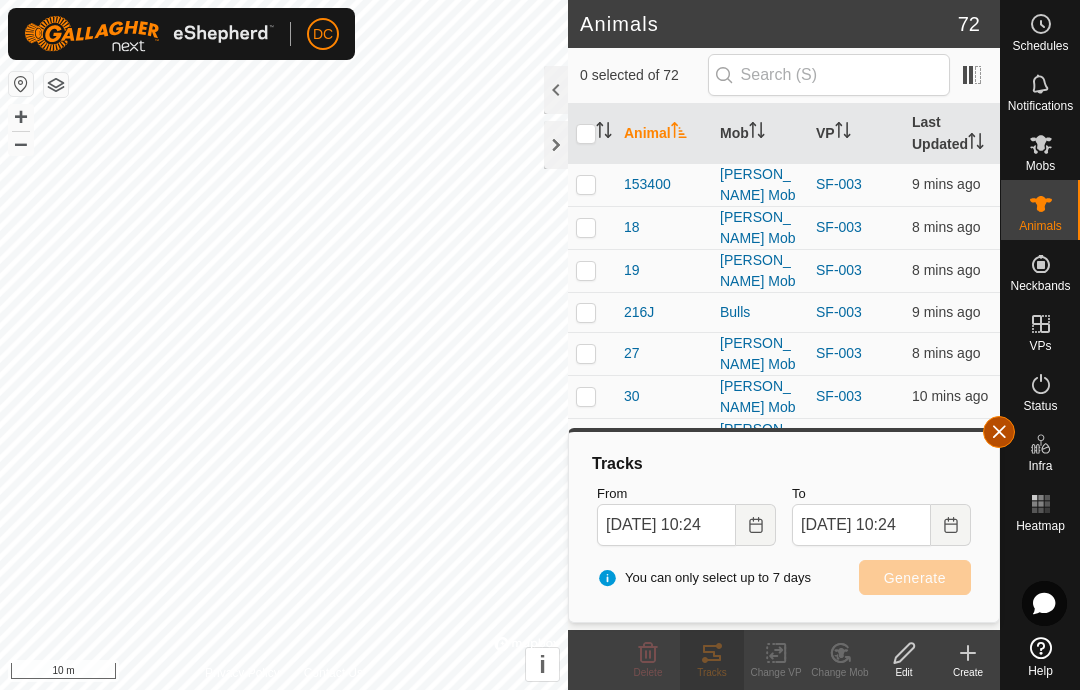 click at bounding box center [999, 432] 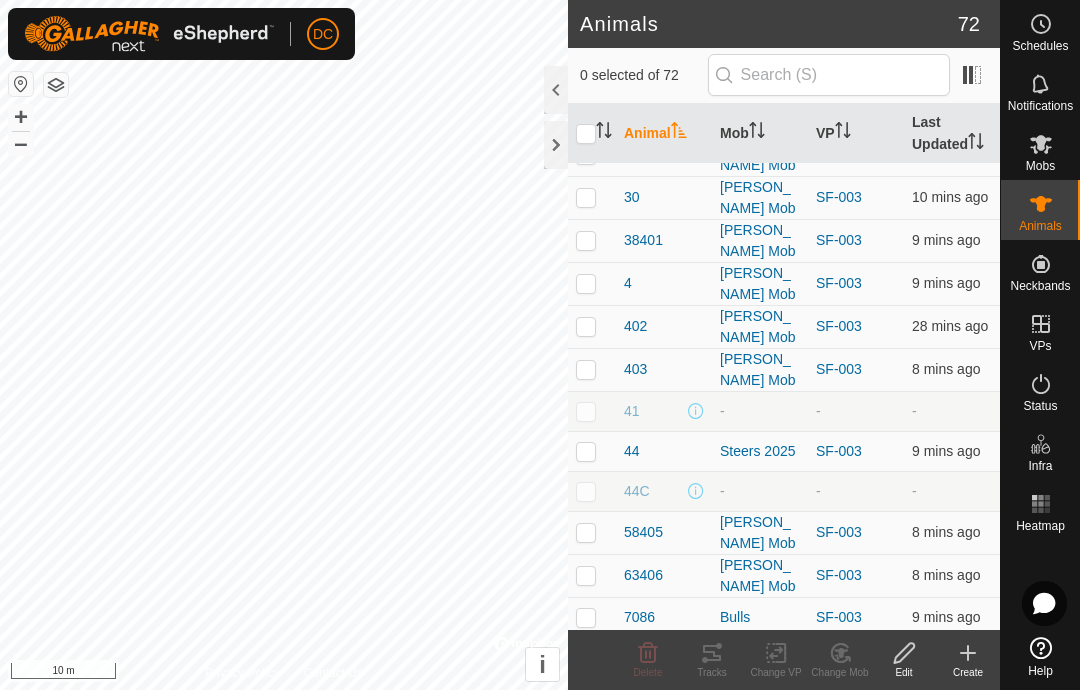 scroll, scrollTop: 216, scrollLeft: 0, axis: vertical 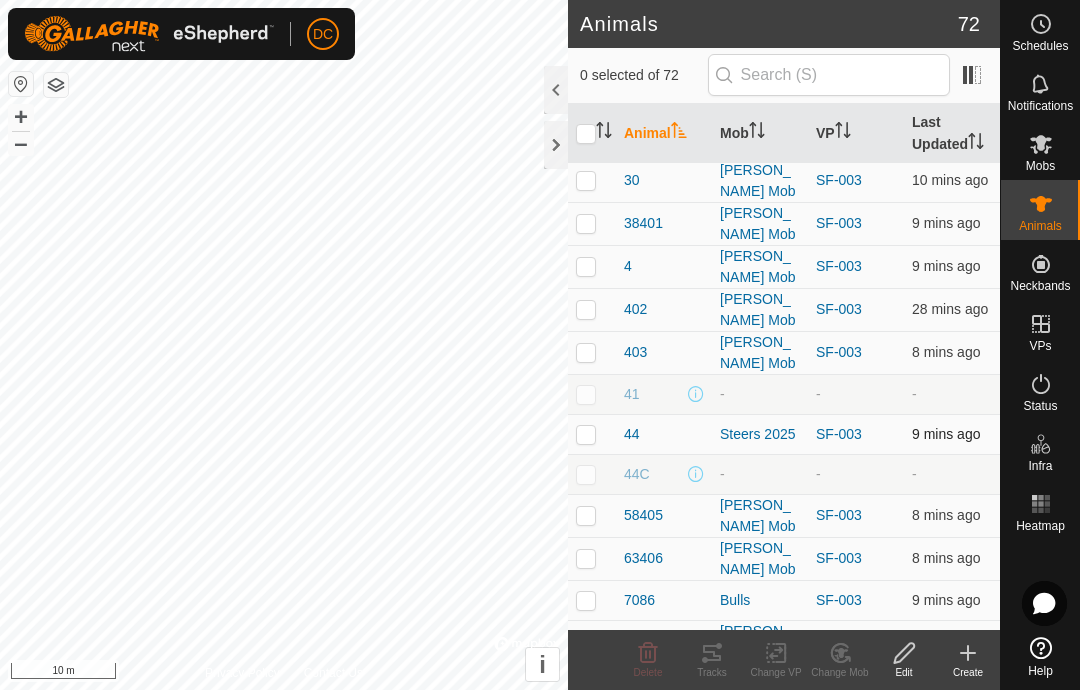 click at bounding box center [586, 434] 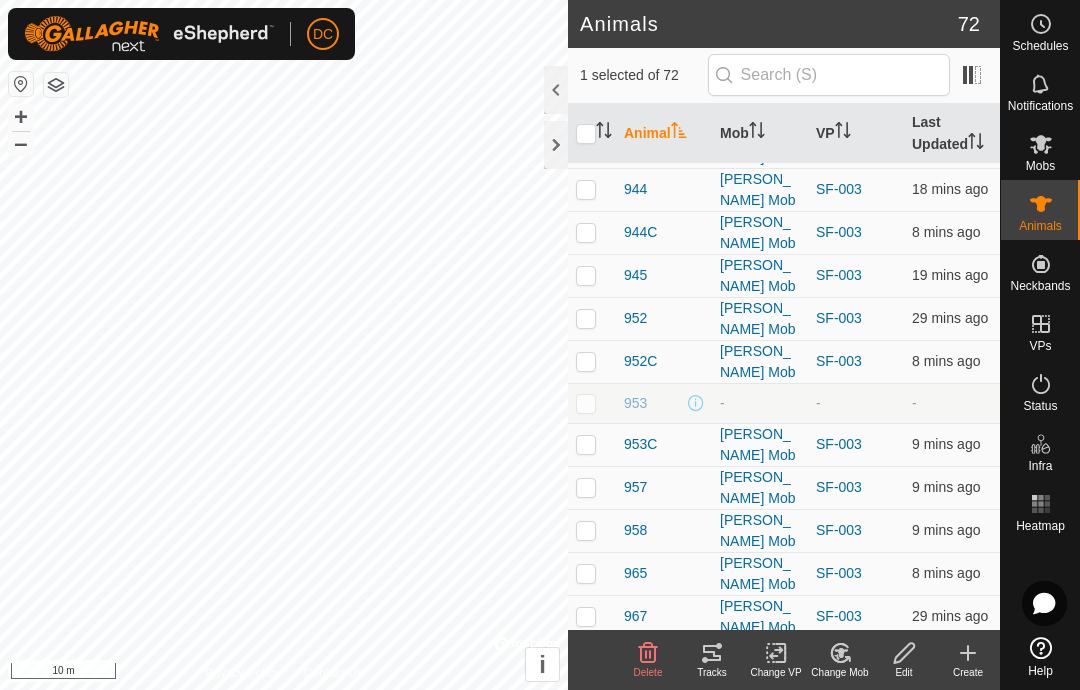 scroll, scrollTop: 1267, scrollLeft: 0, axis: vertical 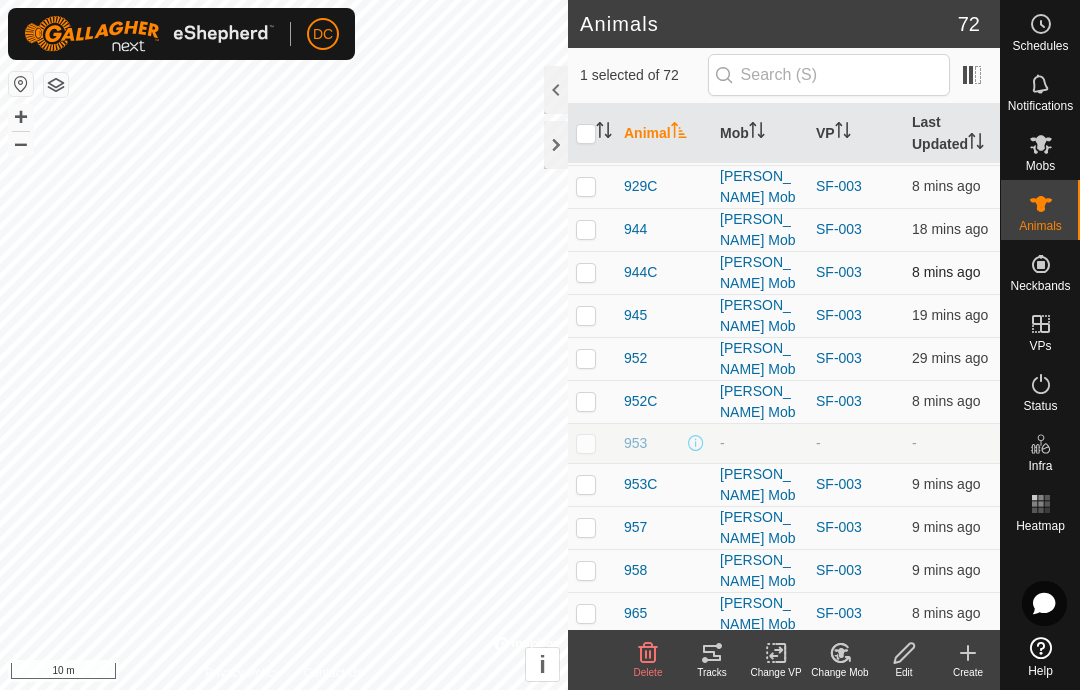 click at bounding box center [586, 272] 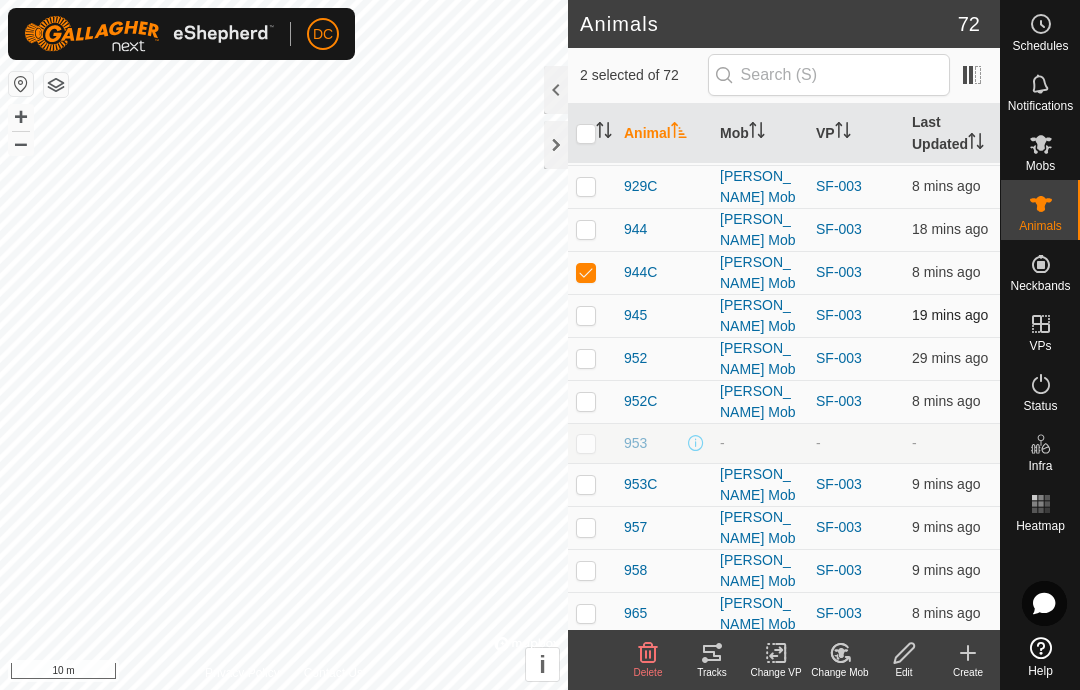 click at bounding box center (592, 315) 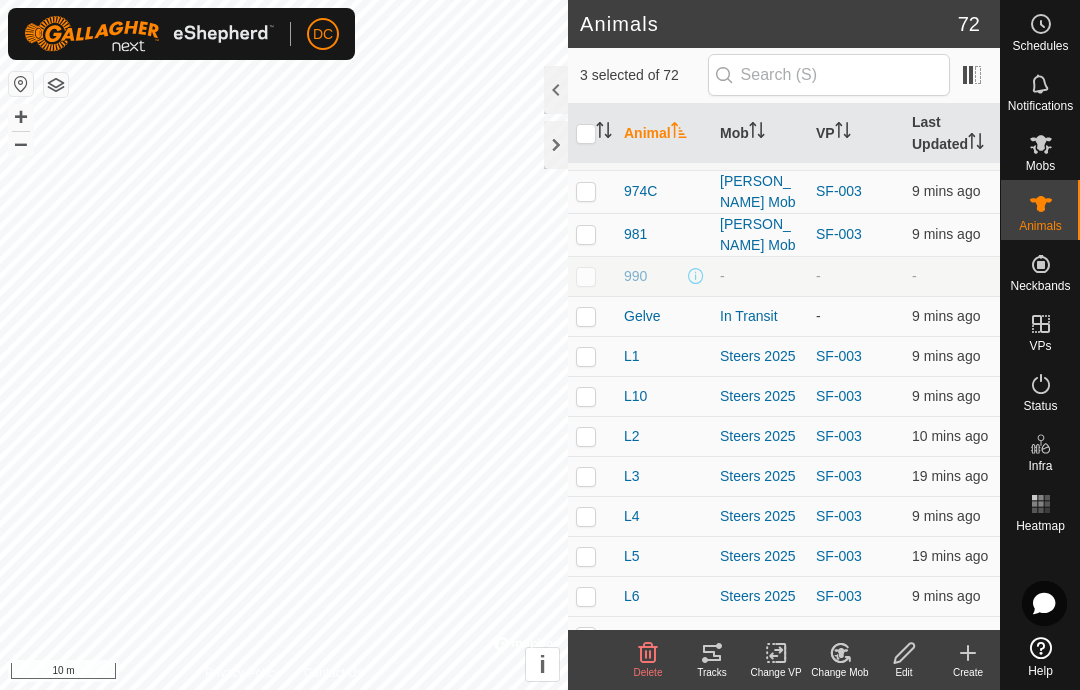 scroll, scrollTop: 1860, scrollLeft: 0, axis: vertical 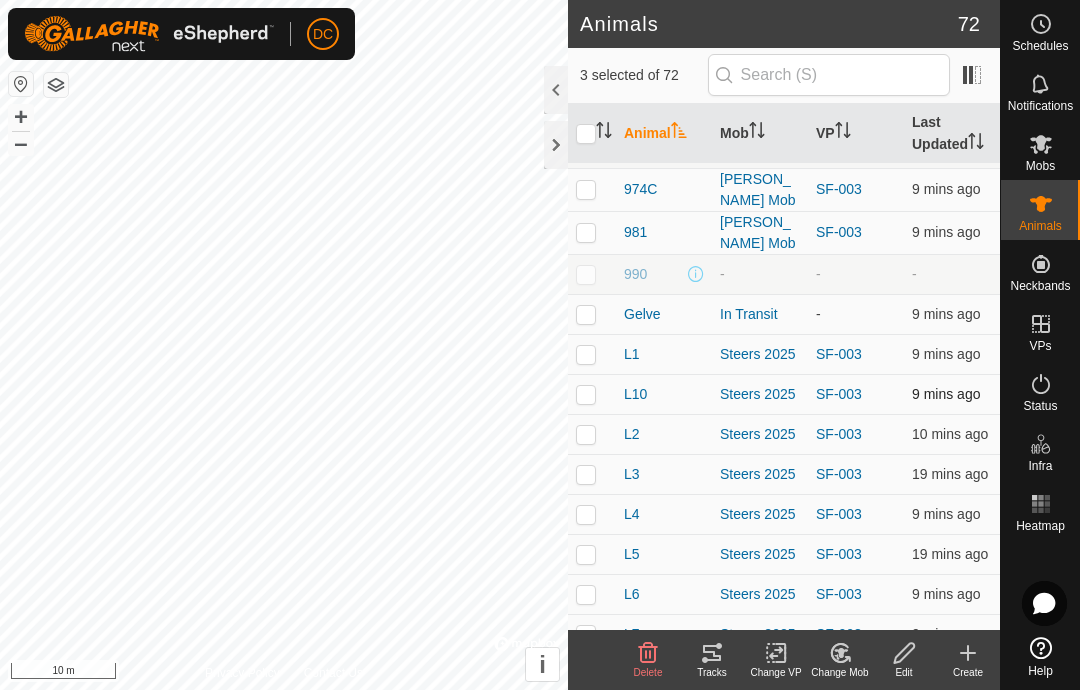 click at bounding box center (586, 394) 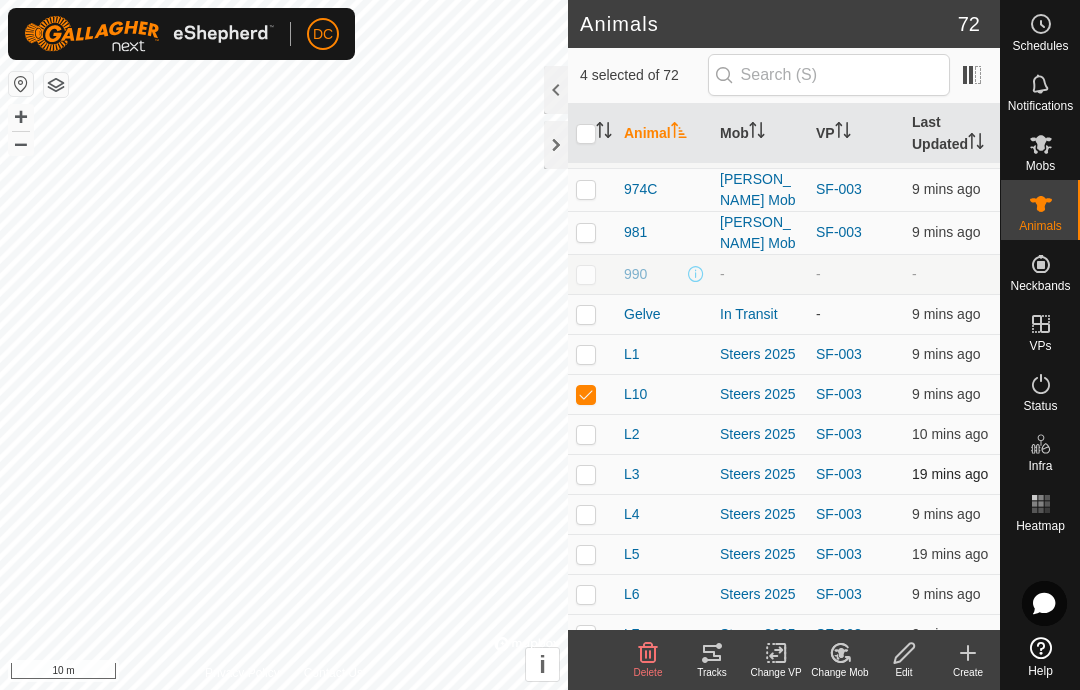 click at bounding box center [586, 474] 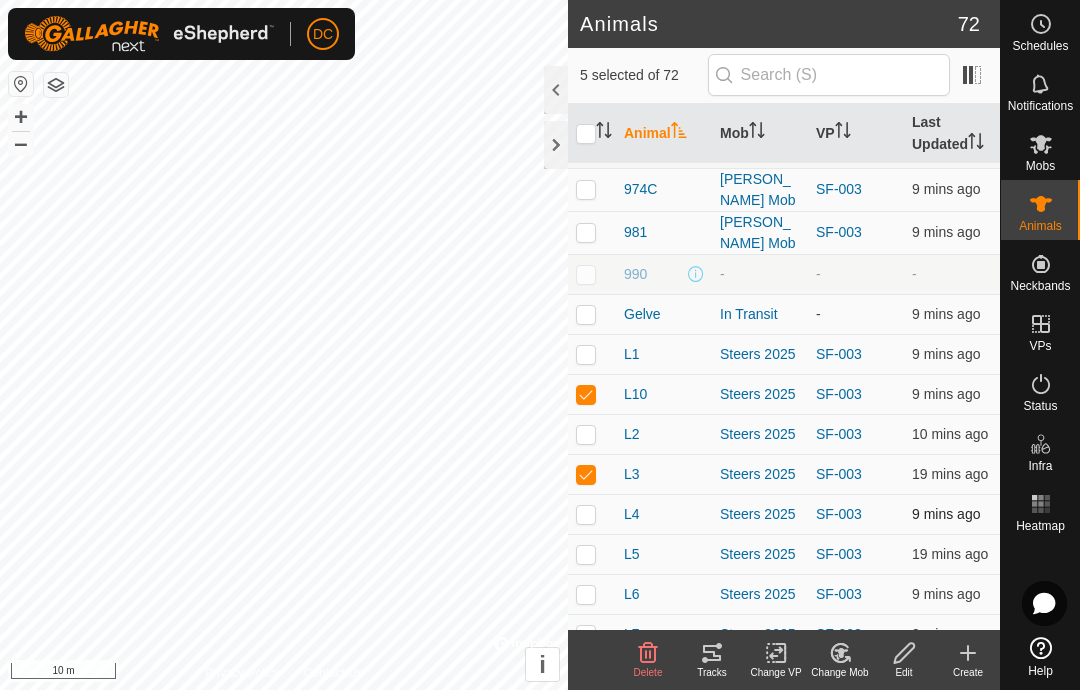 click at bounding box center [586, 514] 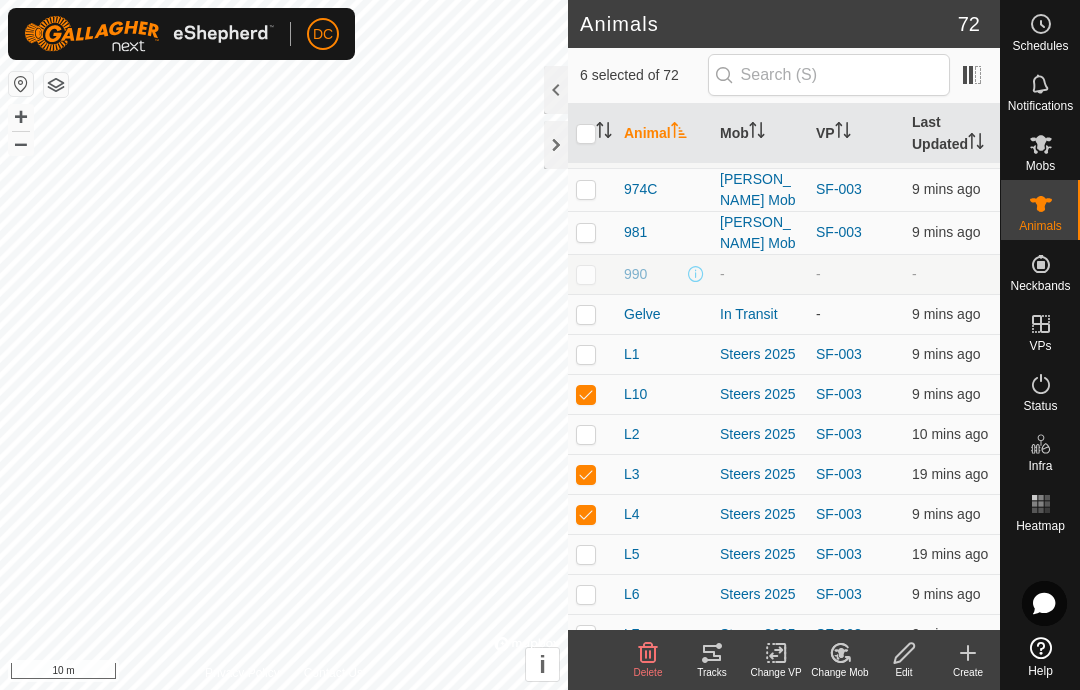 click 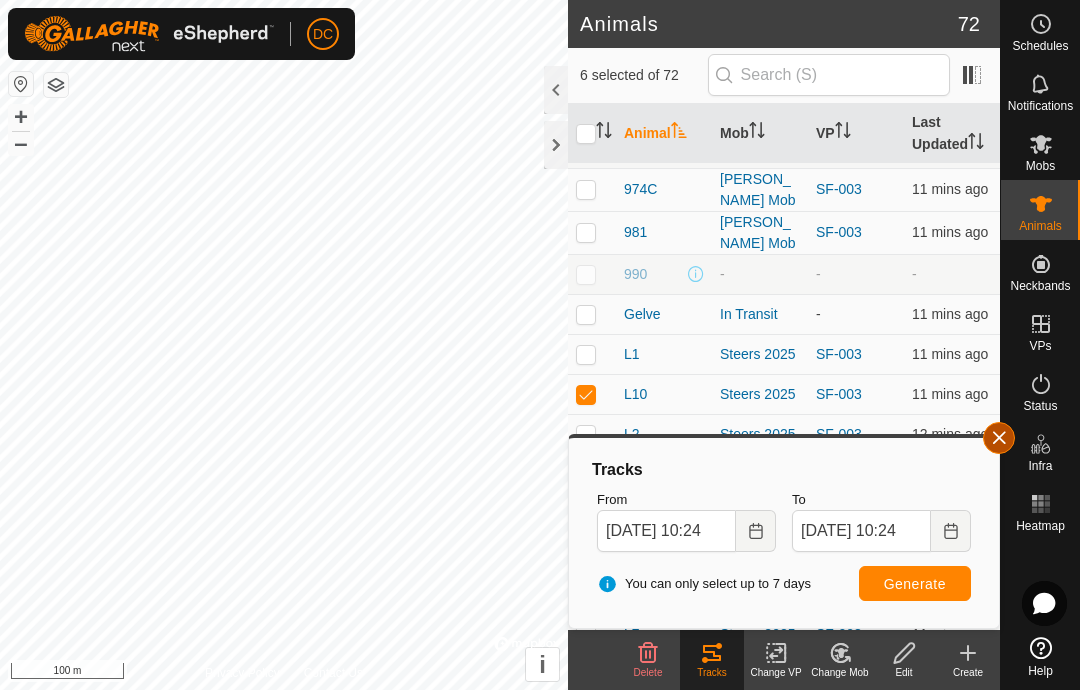 click at bounding box center (999, 438) 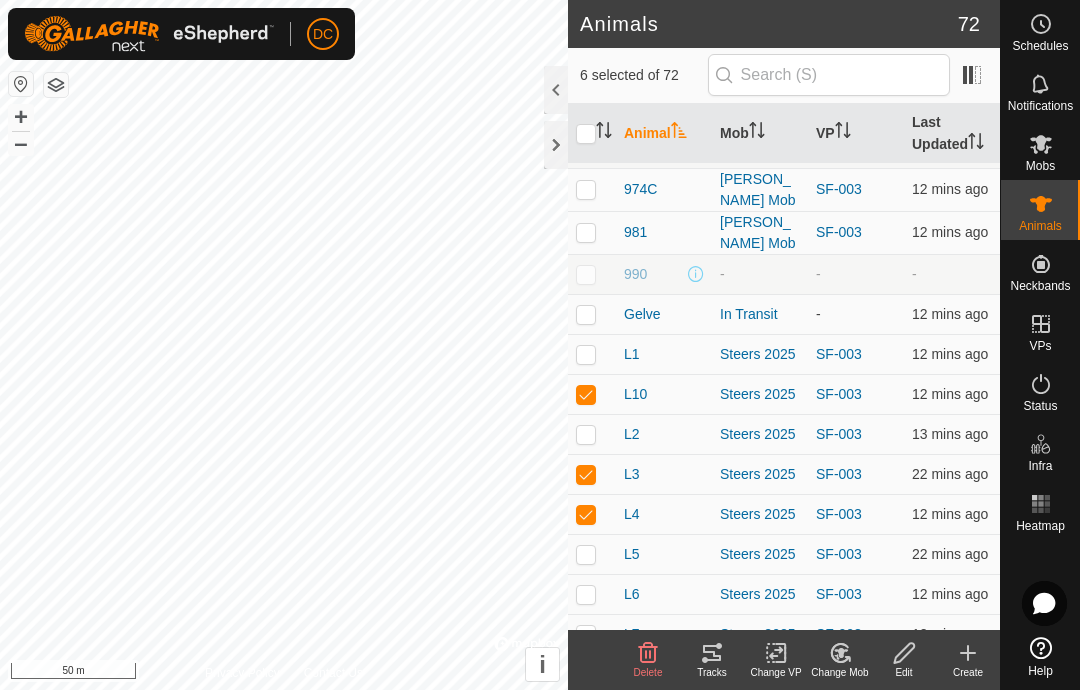 click at bounding box center [586, 134] 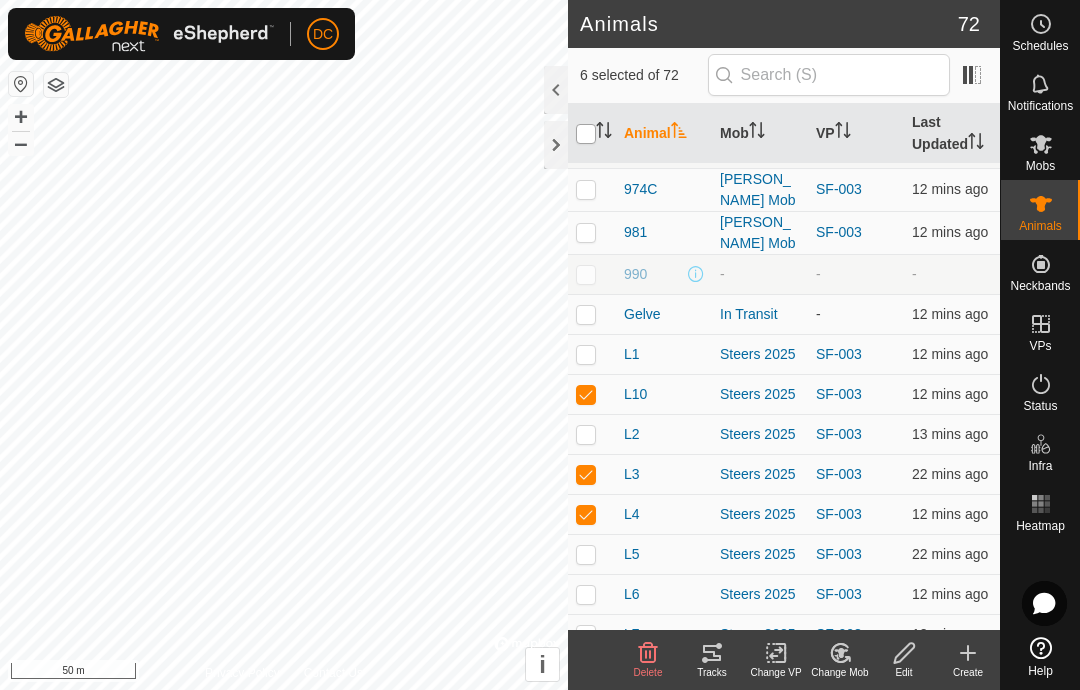 checkbox on "true" 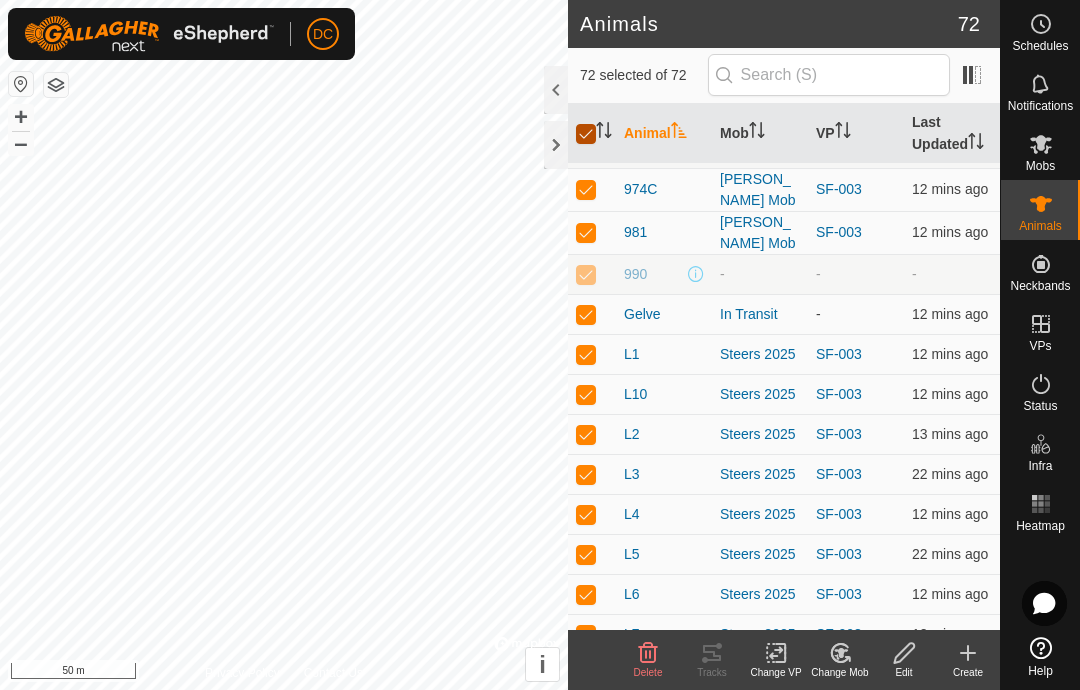 checkbox on "true" 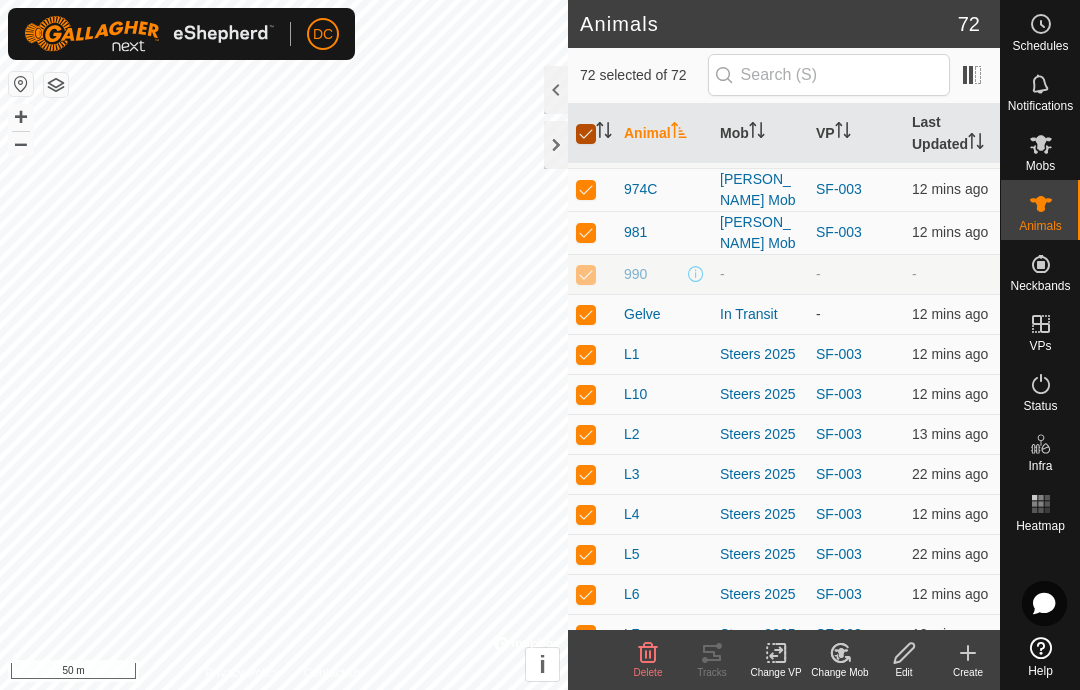 checkbox on "true" 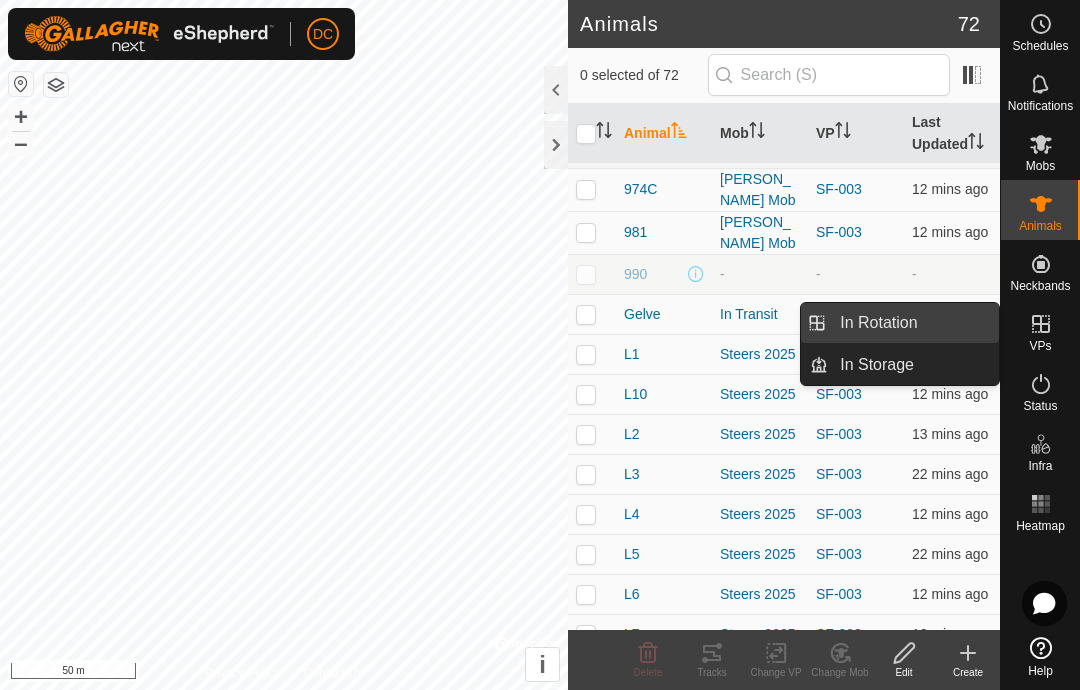 click on "In Rotation" at bounding box center (913, 323) 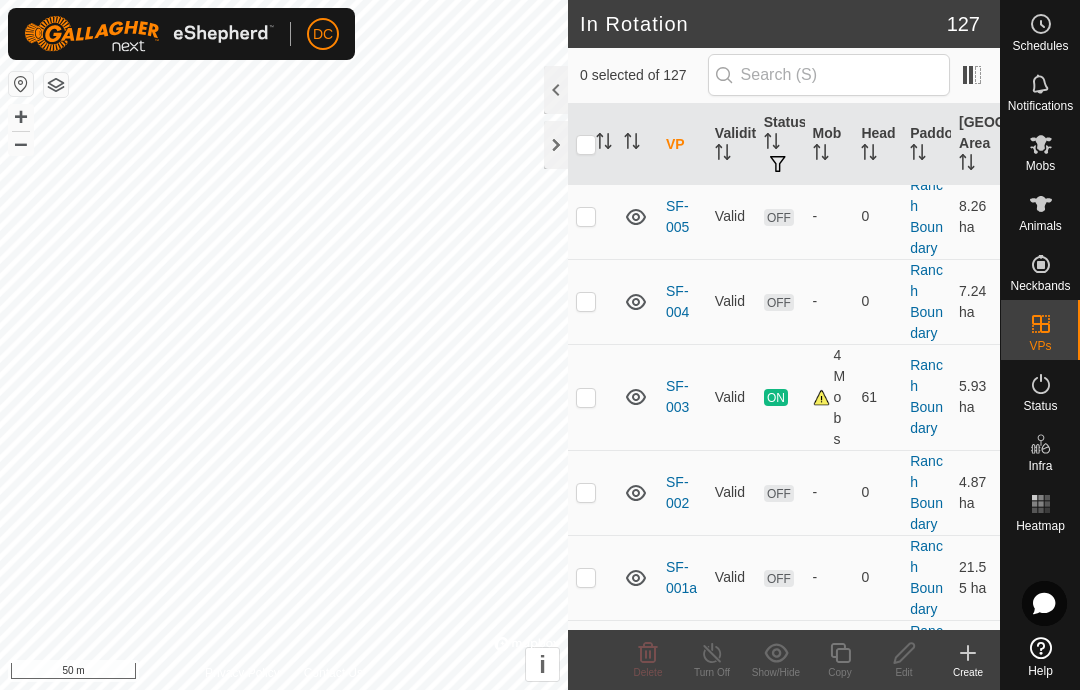 scroll, scrollTop: 1755, scrollLeft: 0, axis: vertical 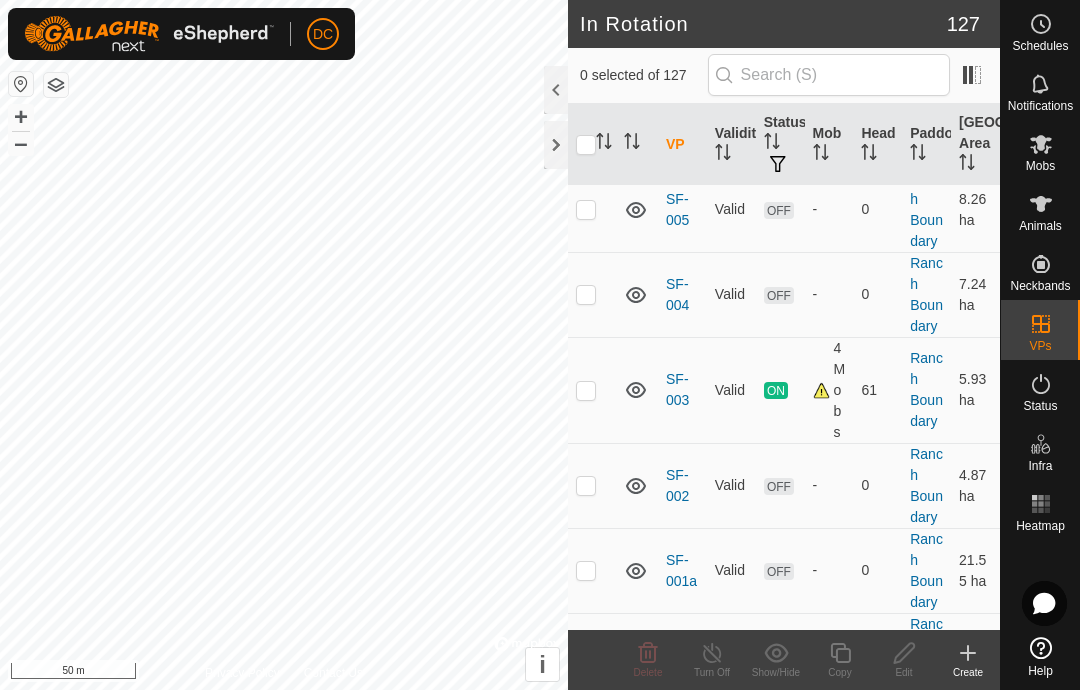 click on "Create" 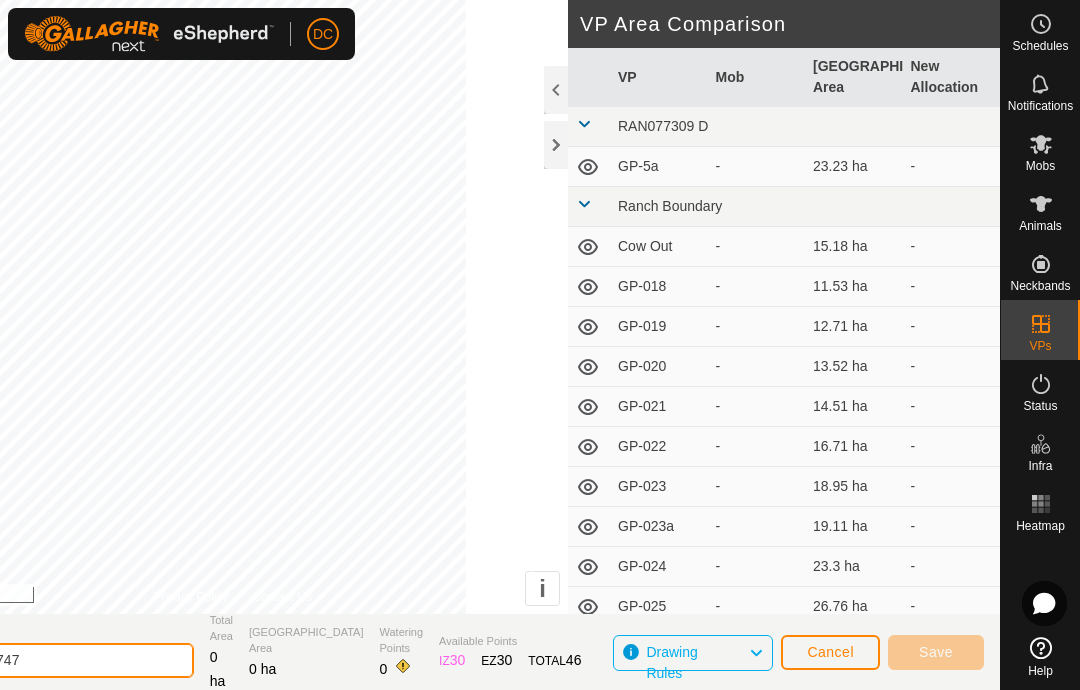 click on "2025-07-26 102747" 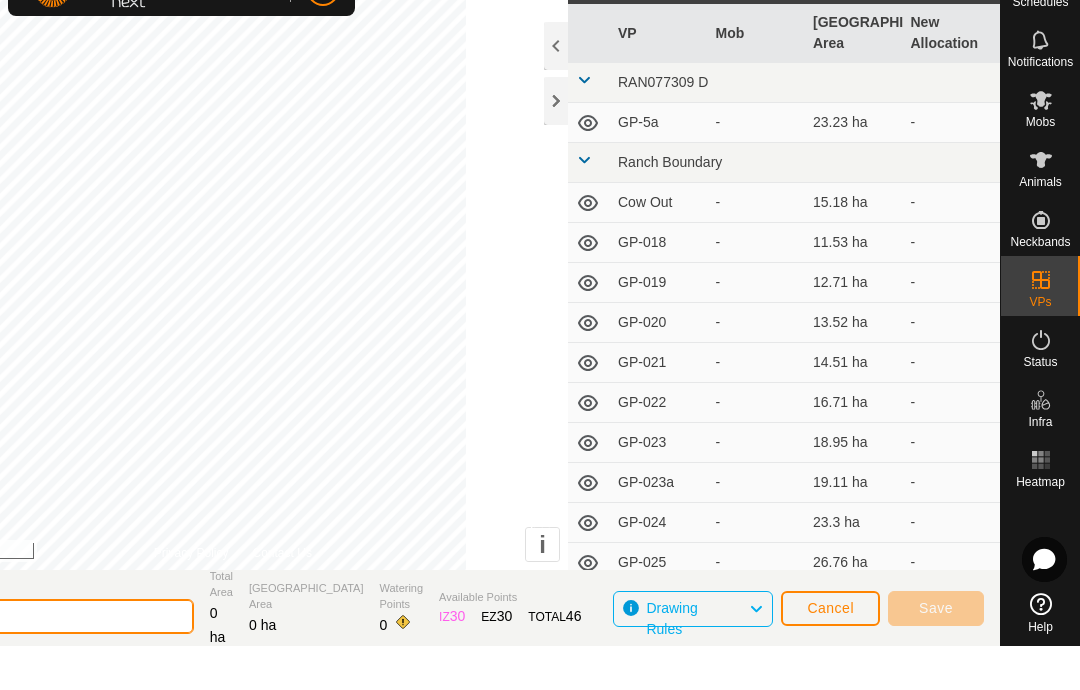 type on "2" 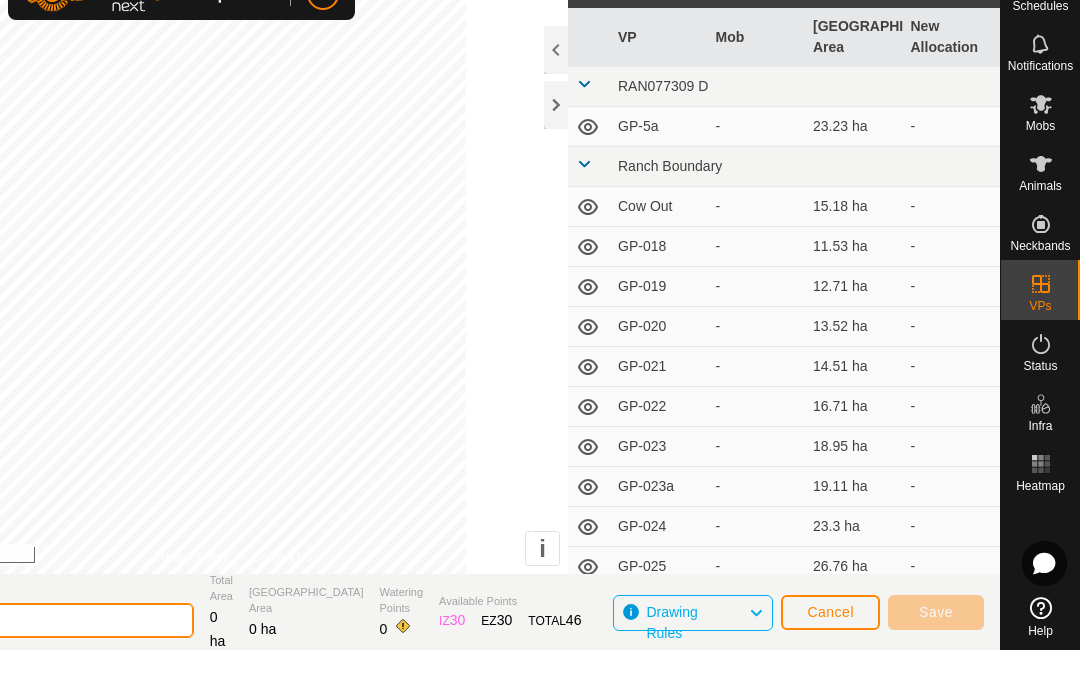 type on "SF-003a" 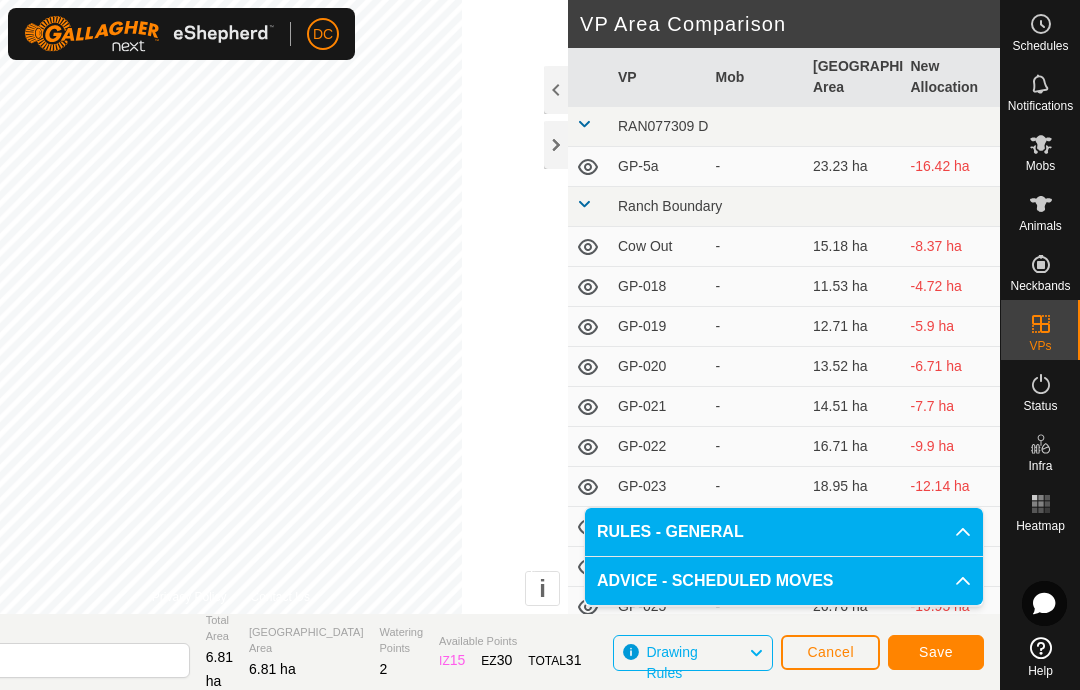 click on "Save" 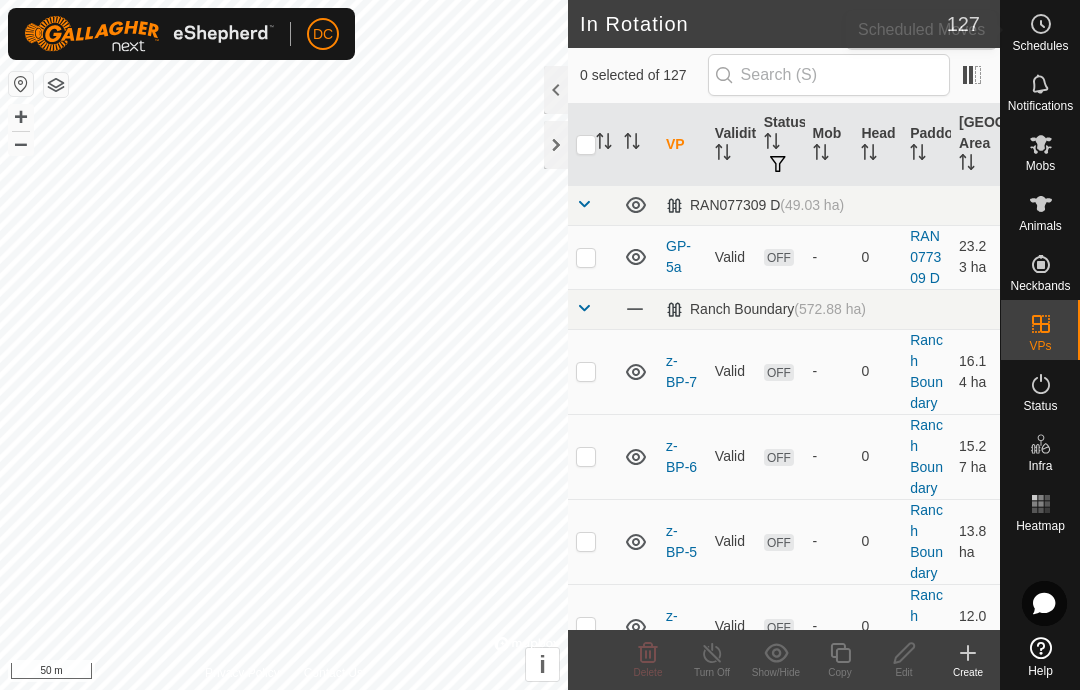 click 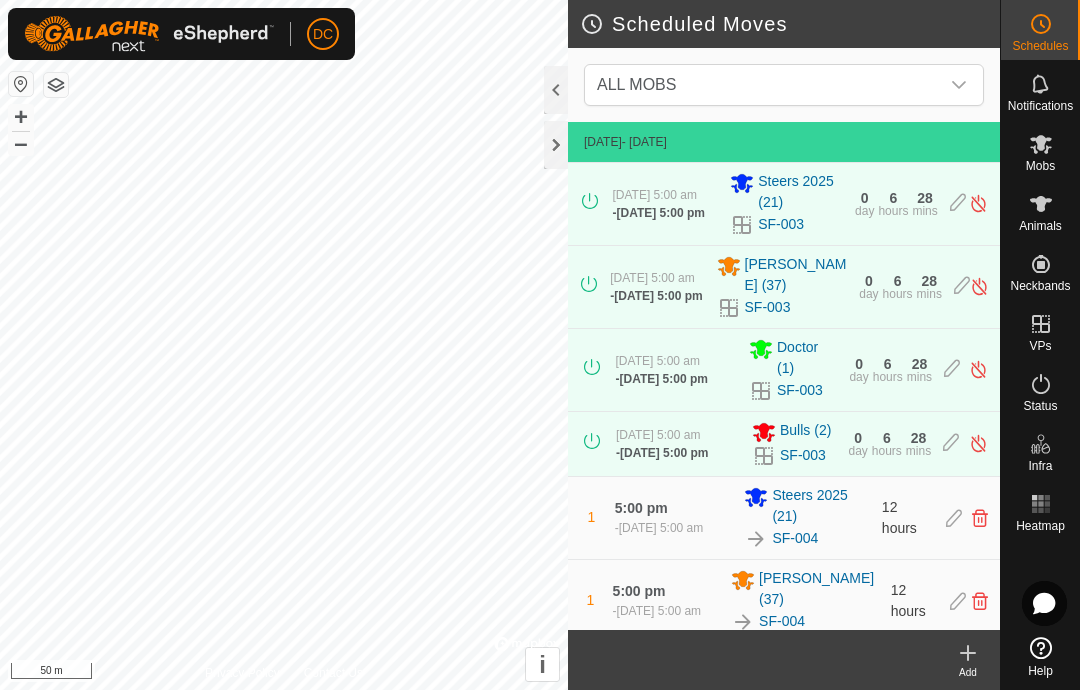 click 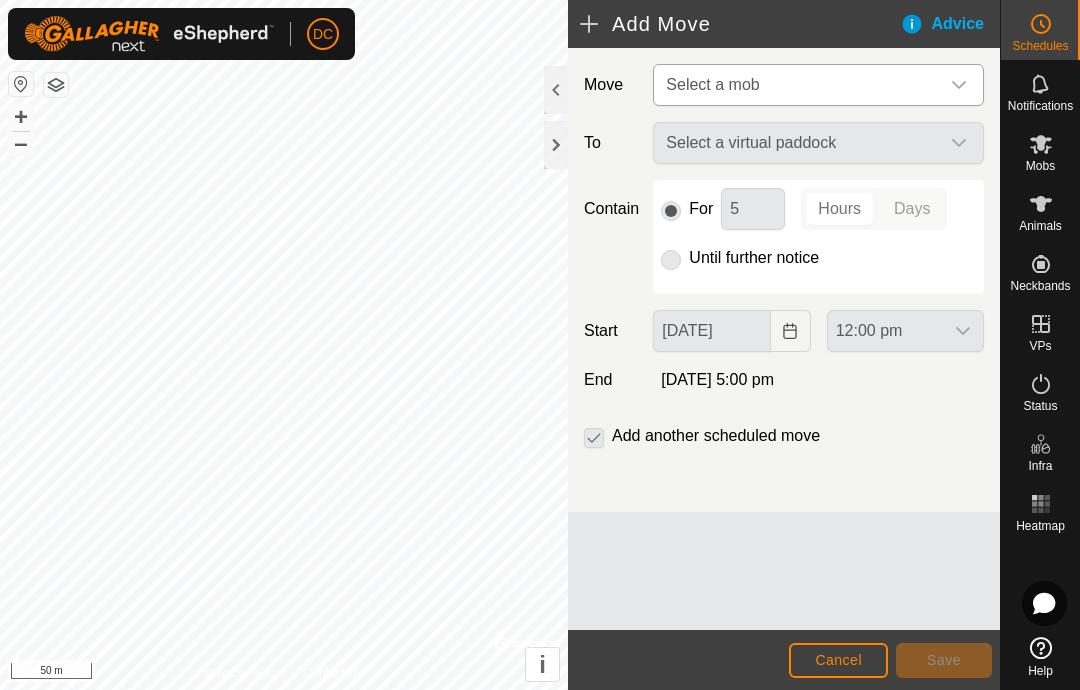 click on "Select a mob" at bounding box center (798, 85) 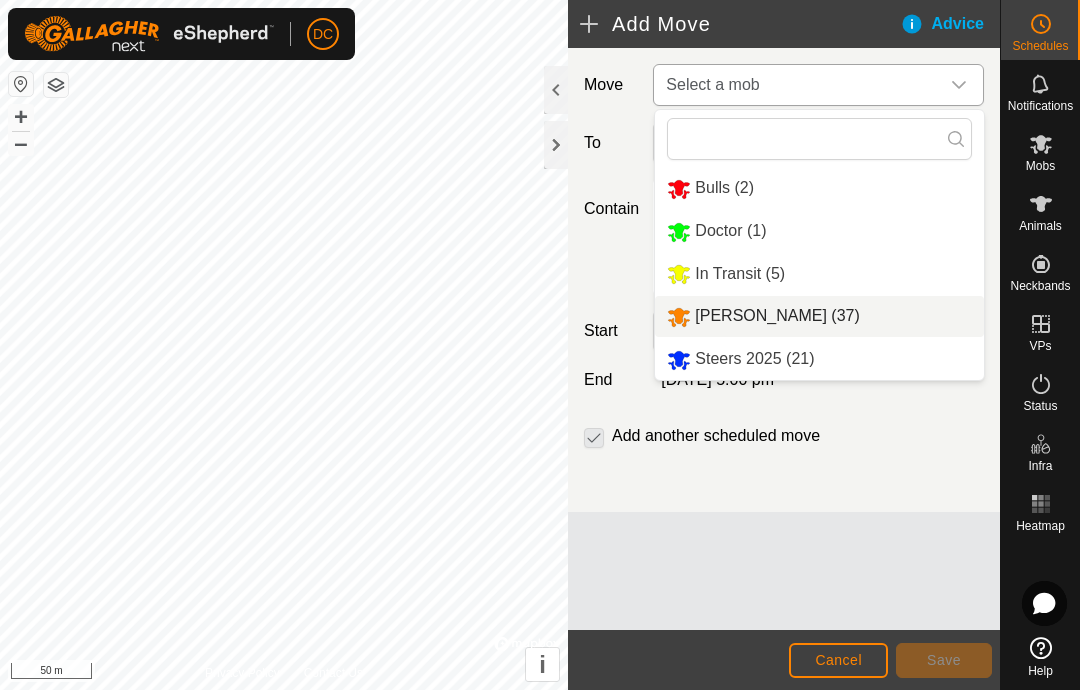 click on "[PERSON_NAME] (37)" at bounding box center [819, 316] 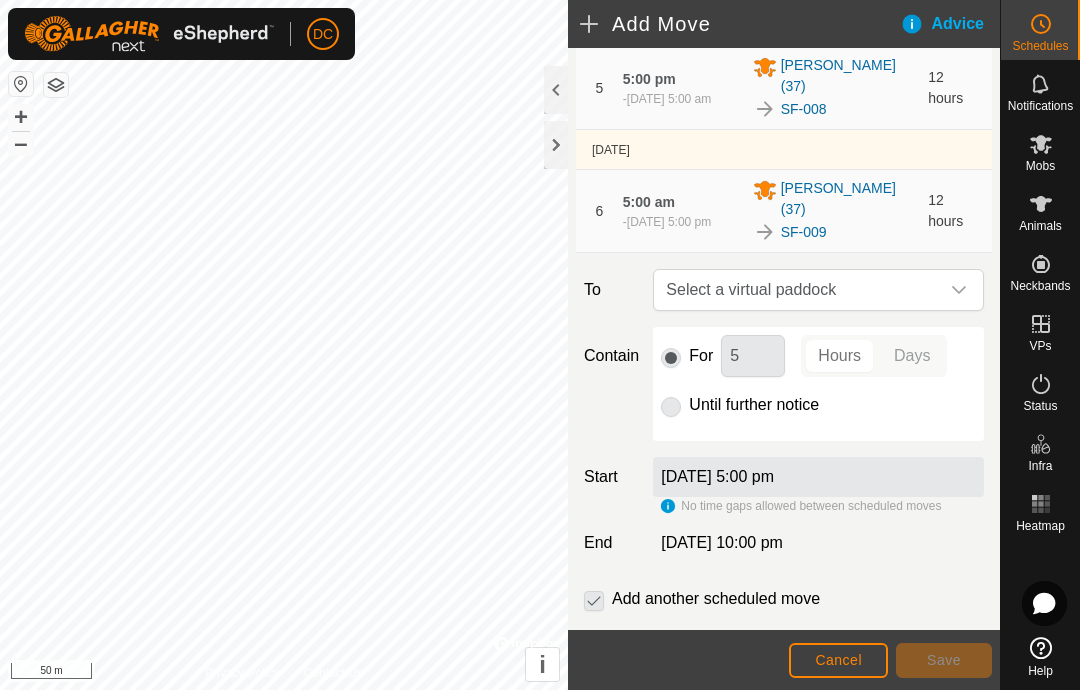scroll, scrollTop: 628, scrollLeft: 0, axis: vertical 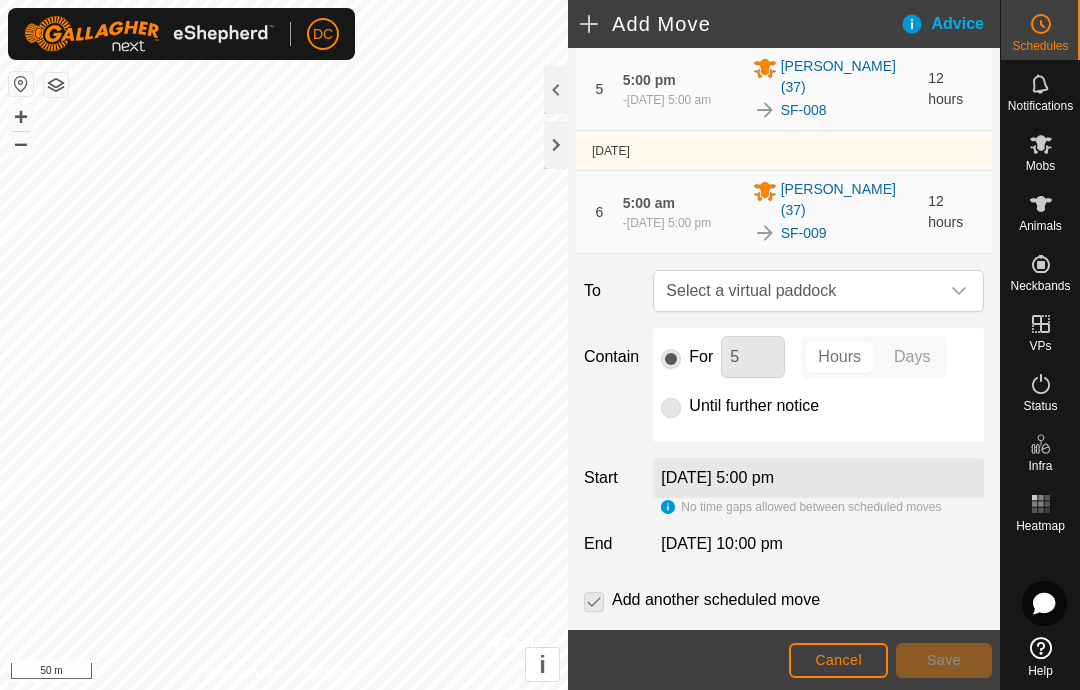click on "[DATE] 5:00 pm" 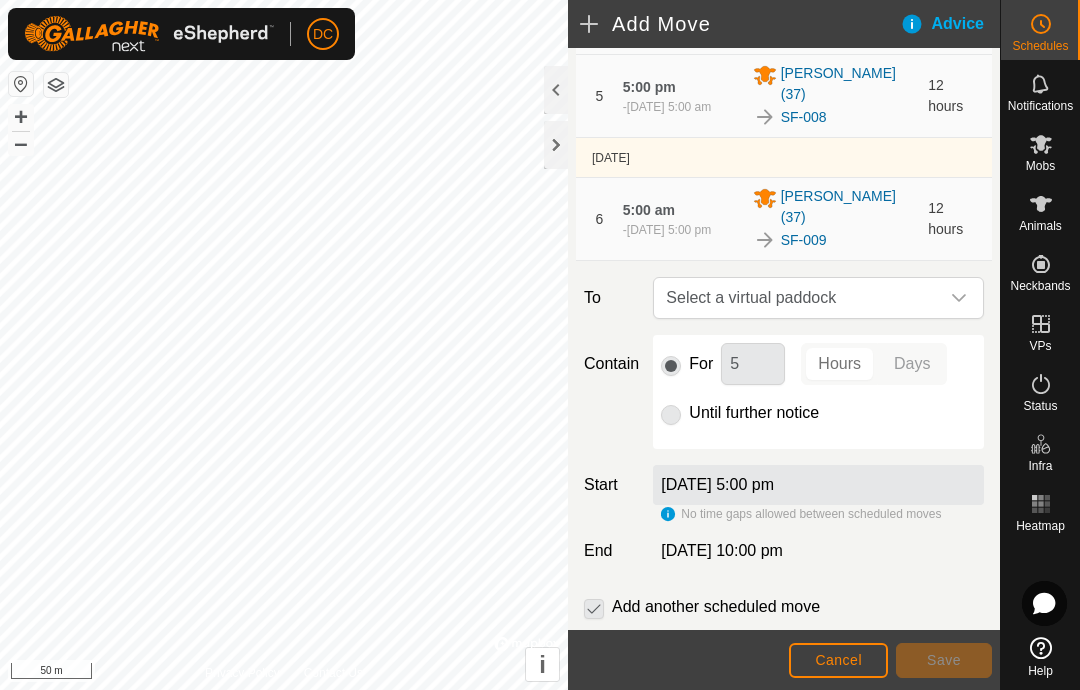 scroll, scrollTop: 622, scrollLeft: 0, axis: vertical 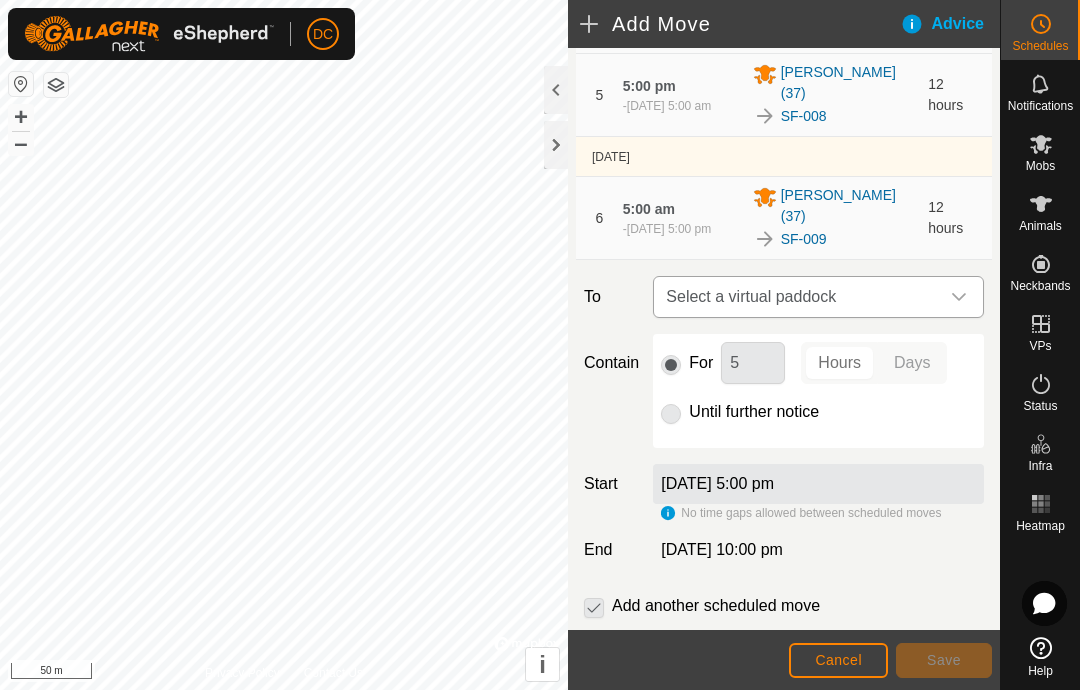 click at bounding box center [959, 297] 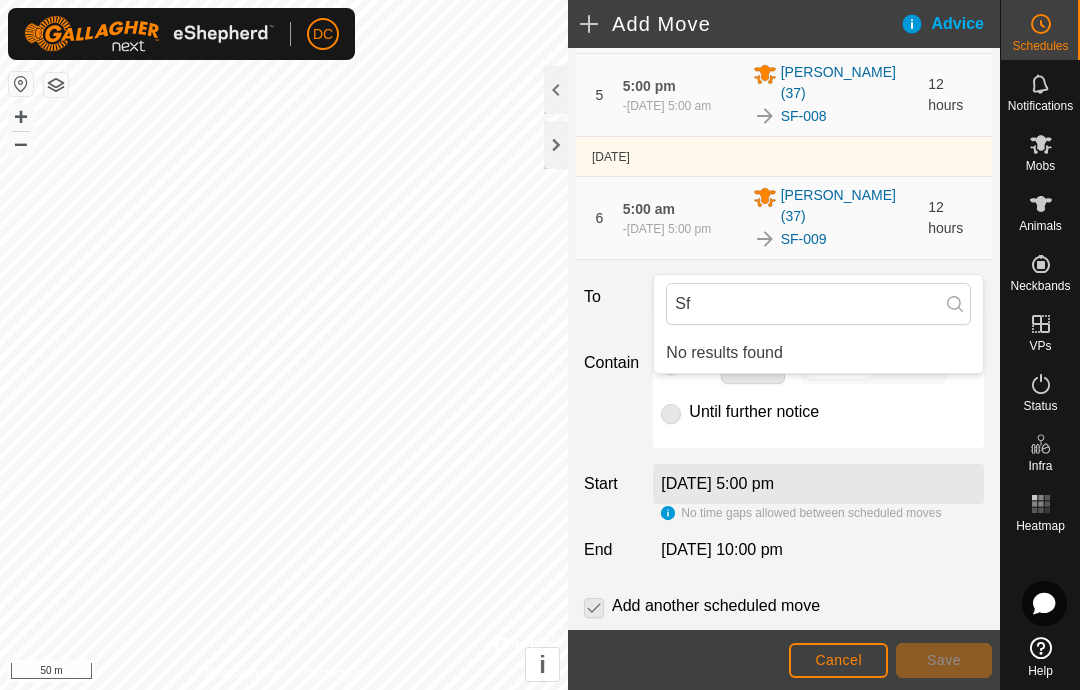 type on "S" 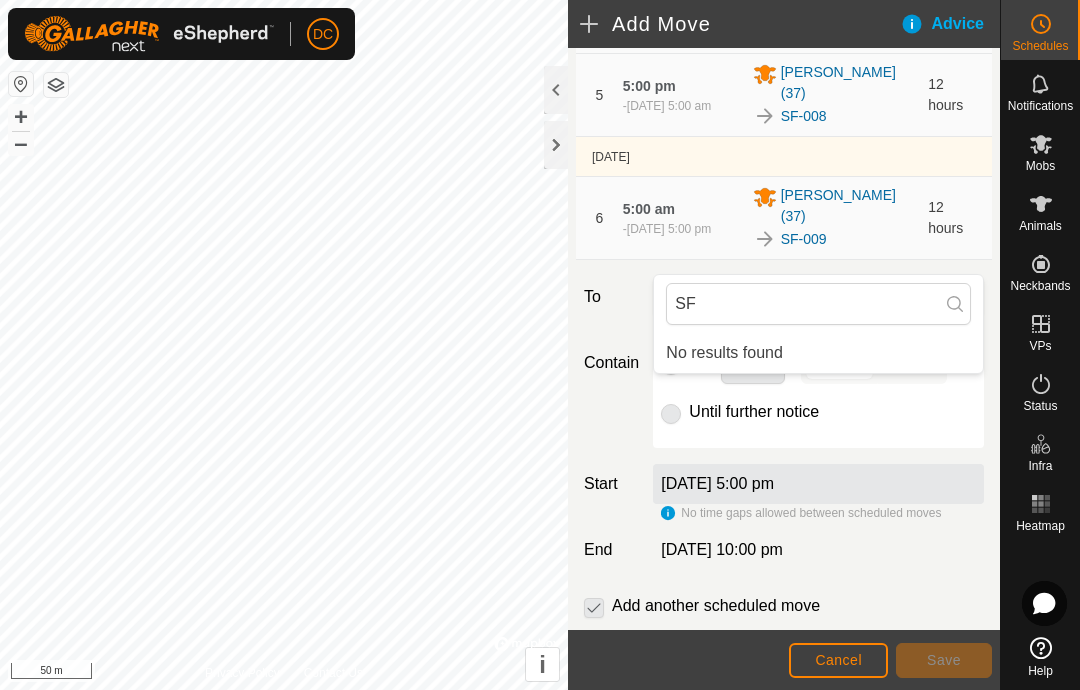 type on "S" 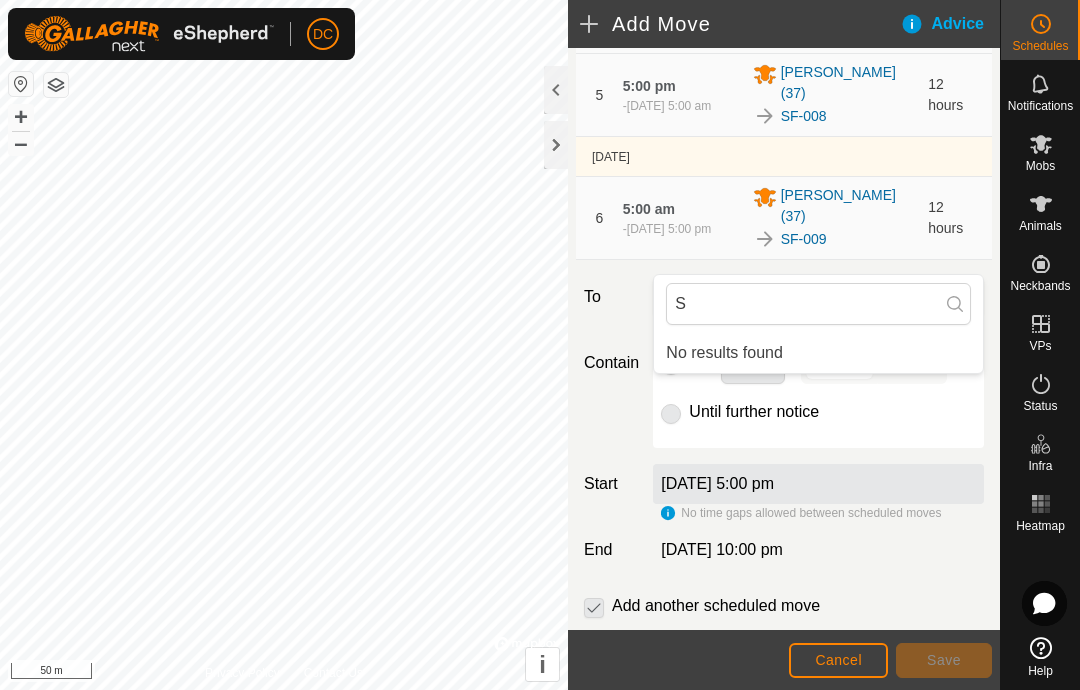 type 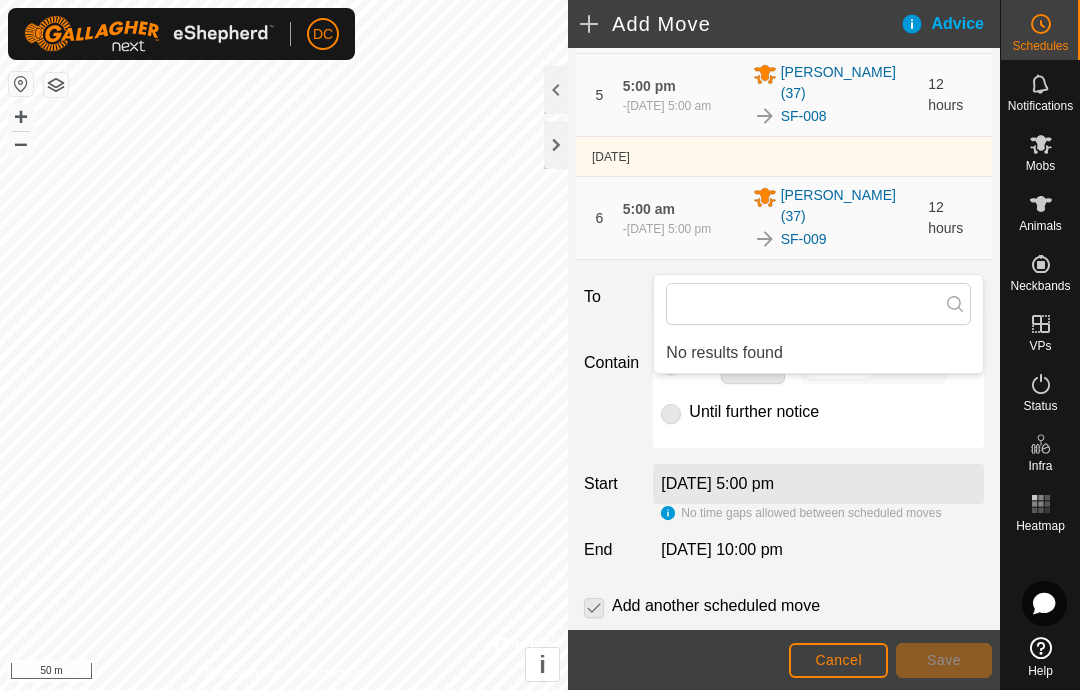 click 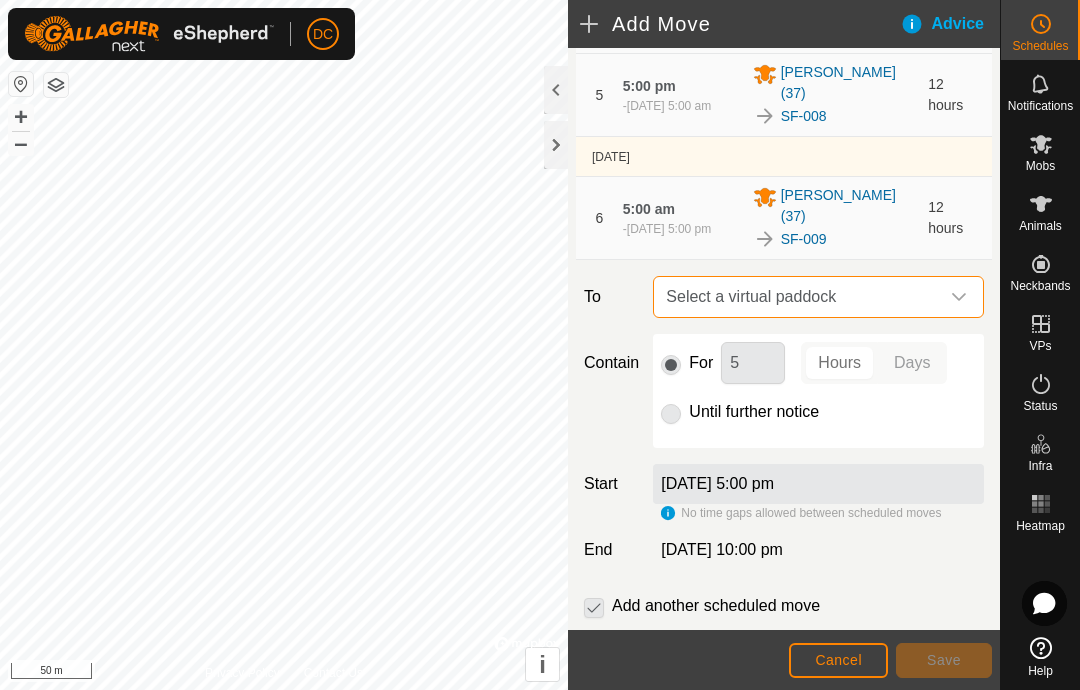 click on "Select a virtual paddock" at bounding box center (798, 297) 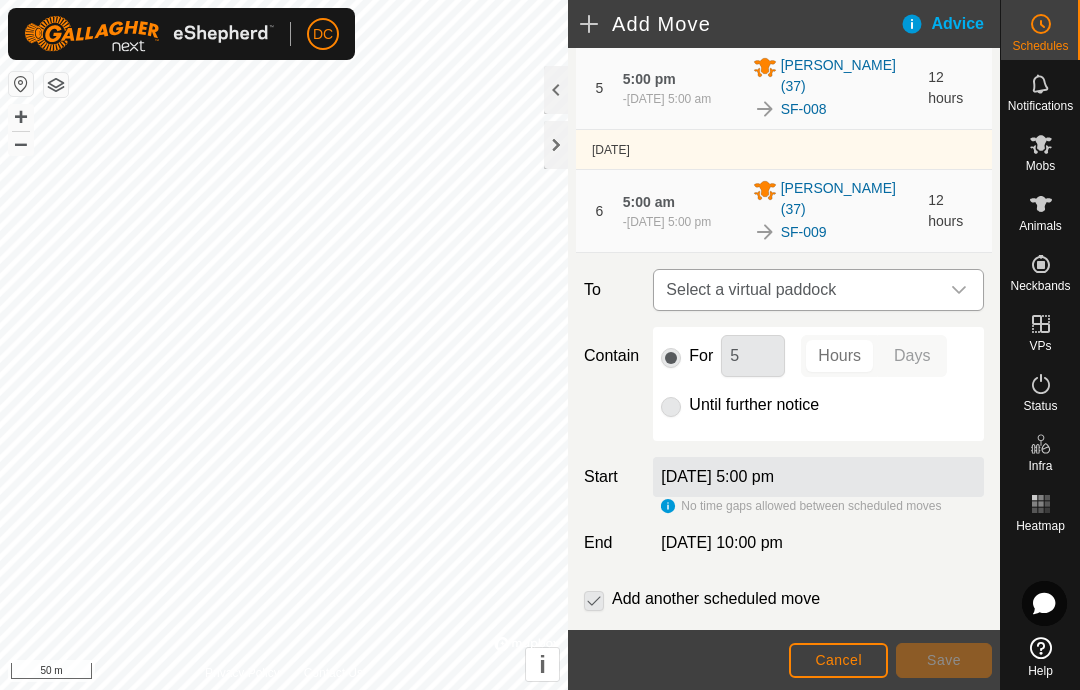 scroll, scrollTop: 628, scrollLeft: 0, axis: vertical 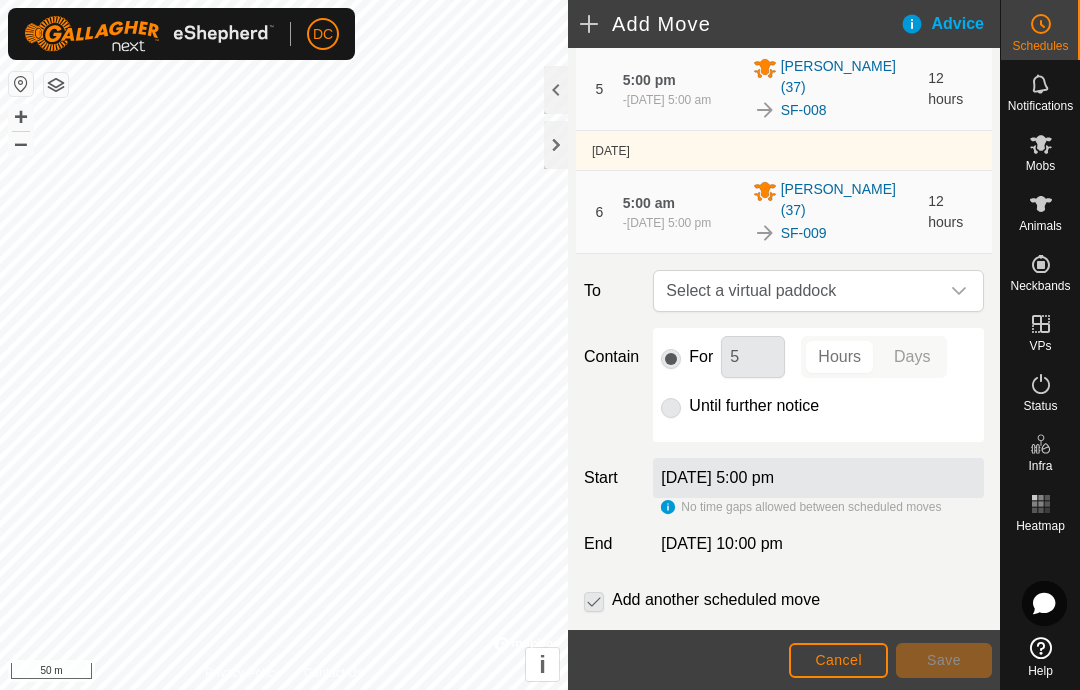 click on "Cancel" 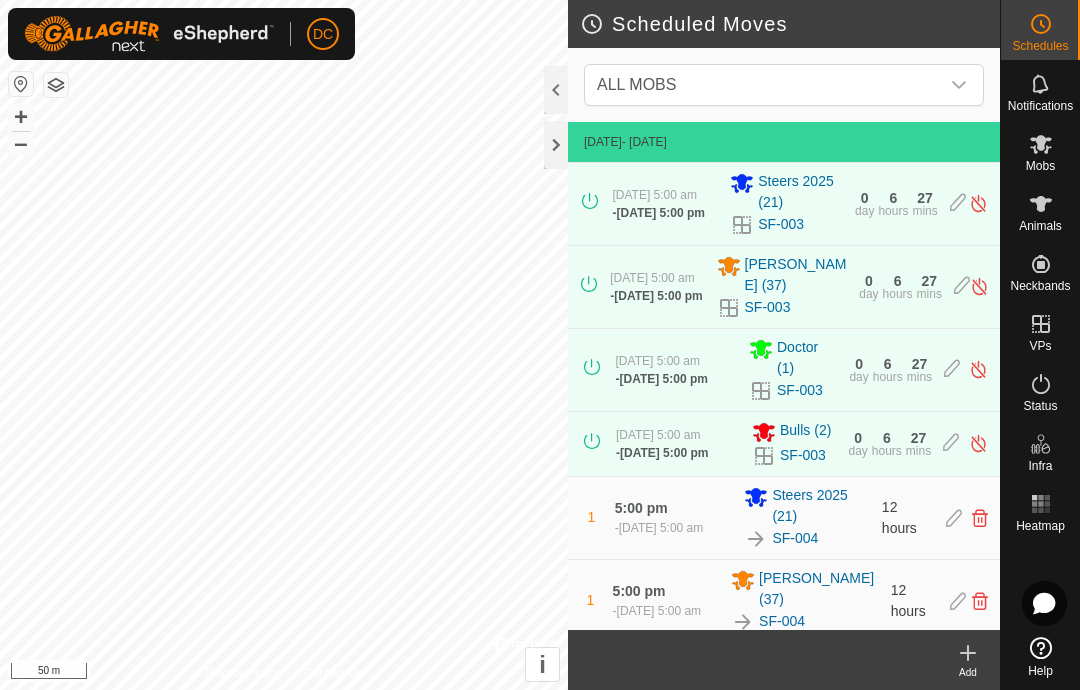 scroll, scrollTop: 0, scrollLeft: 0, axis: both 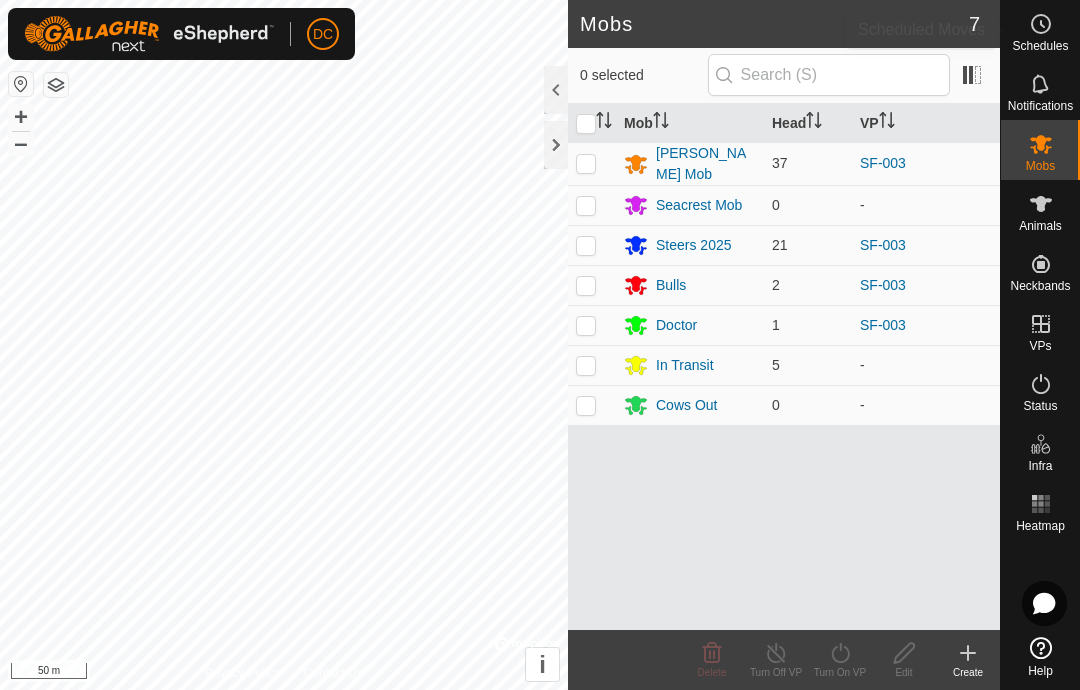 click on "Schedules" at bounding box center [1040, 46] 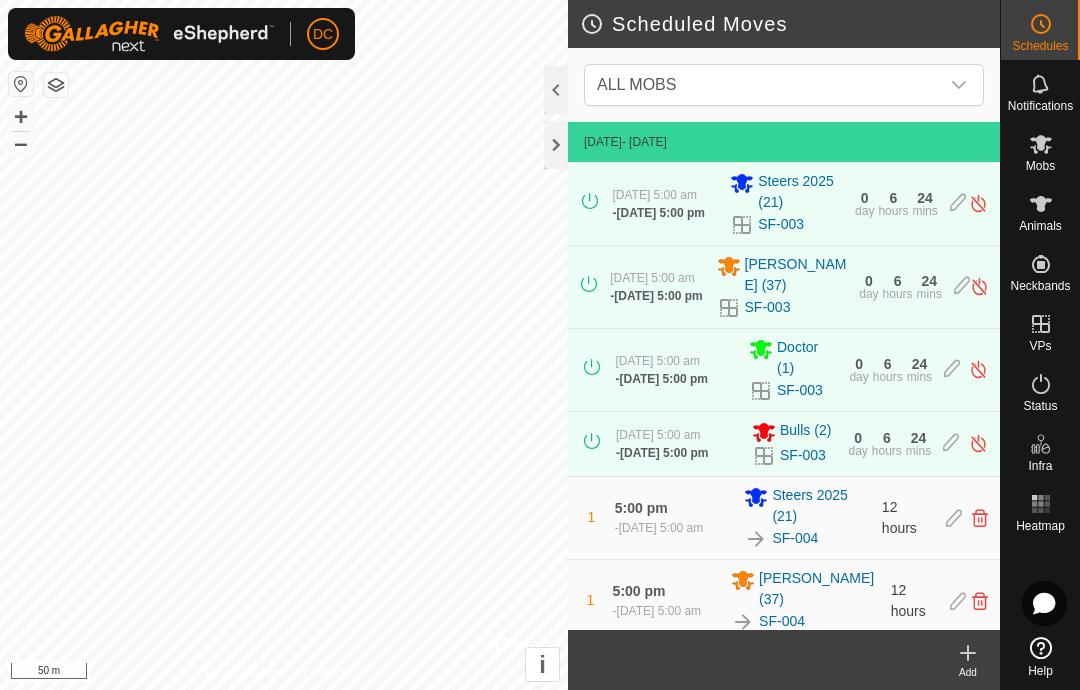 click 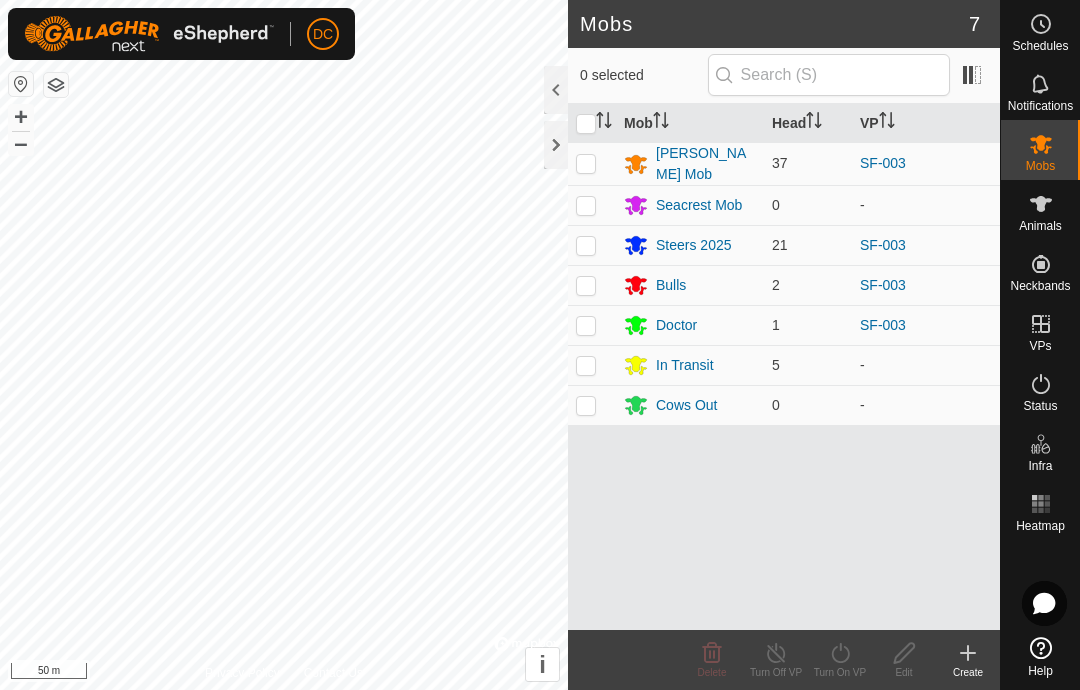 click 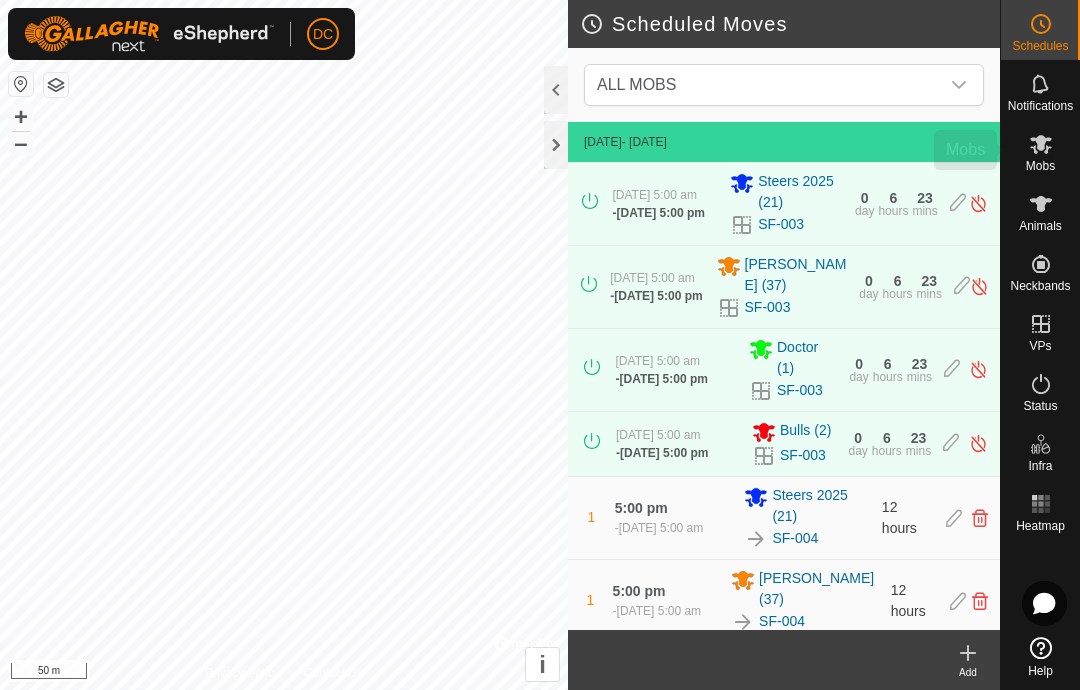 click 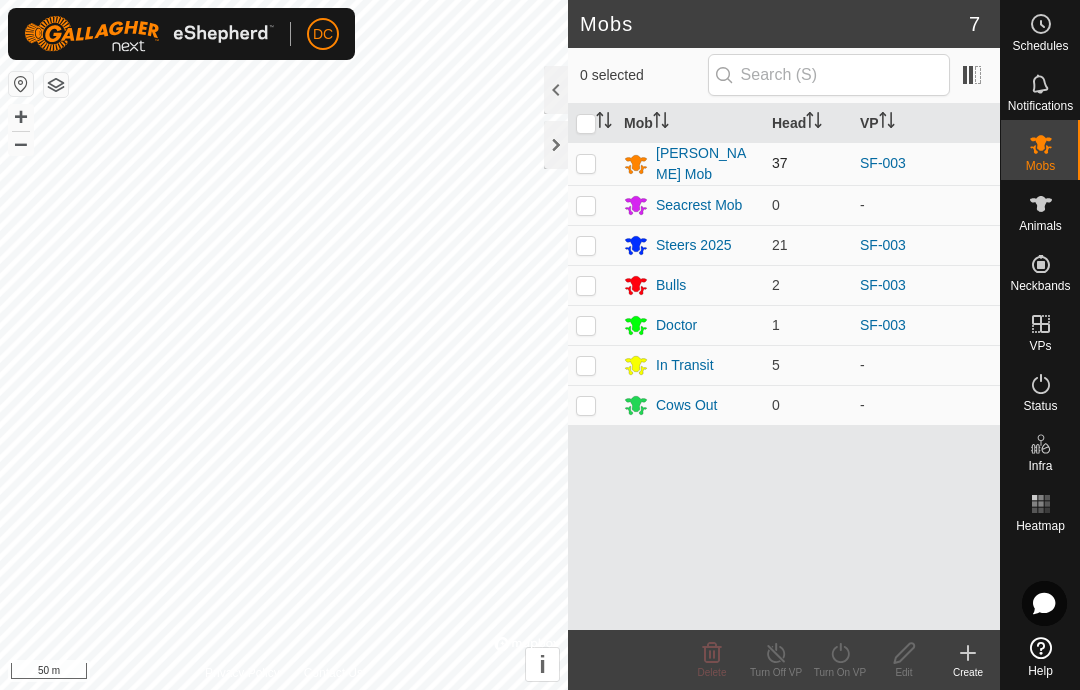 click at bounding box center (592, 163) 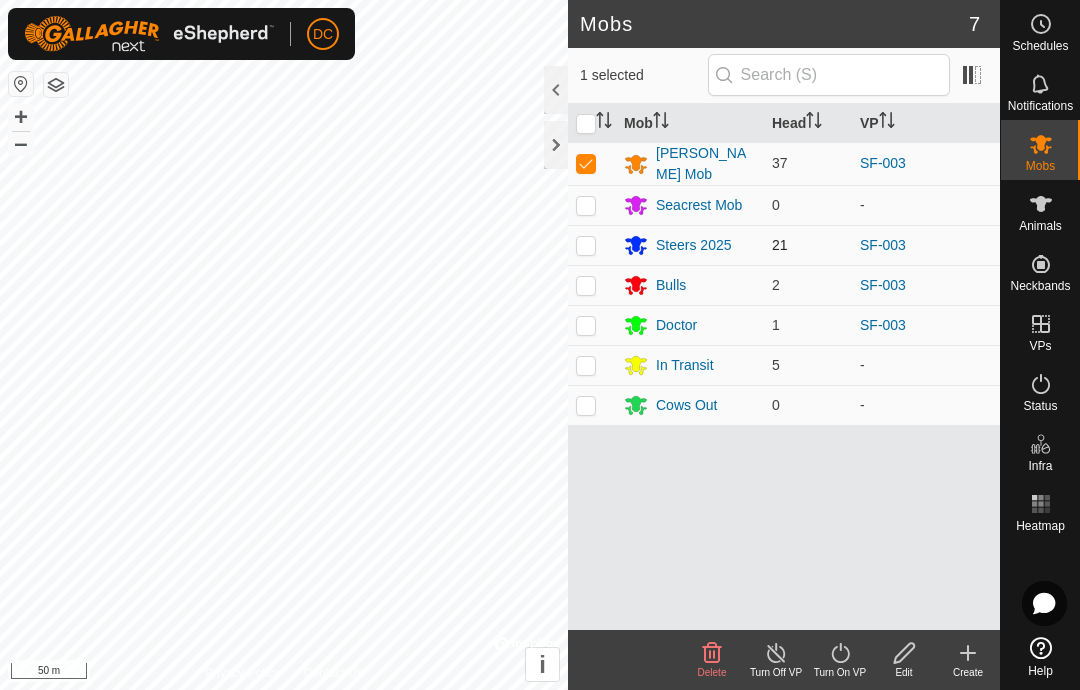 click at bounding box center [592, 245] 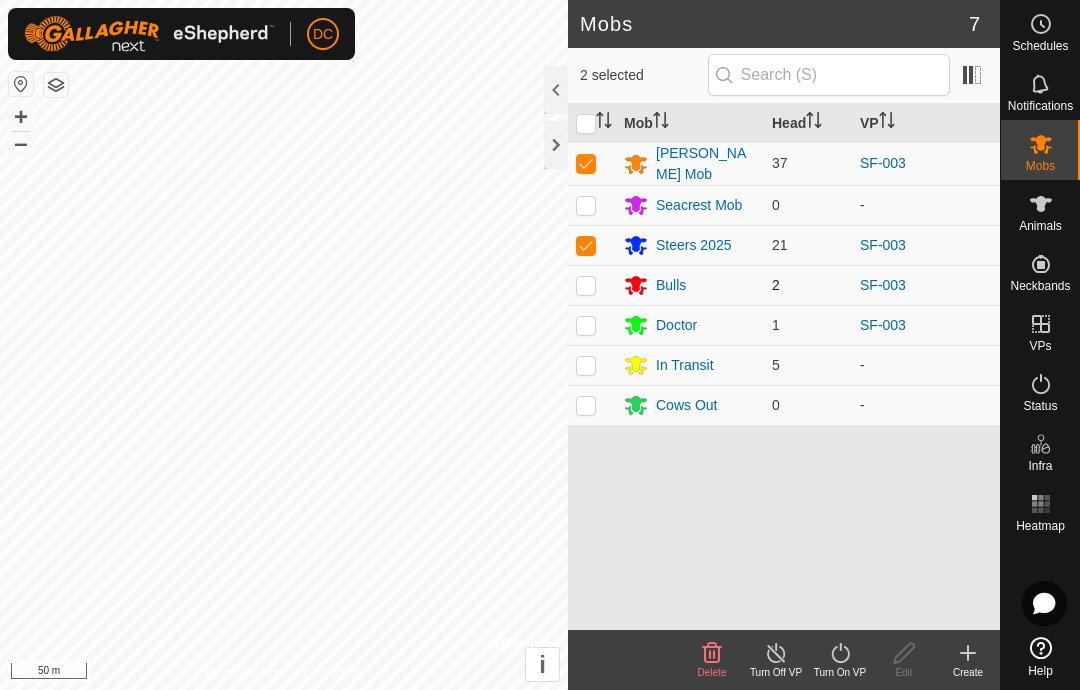 click at bounding box center [586, 285] 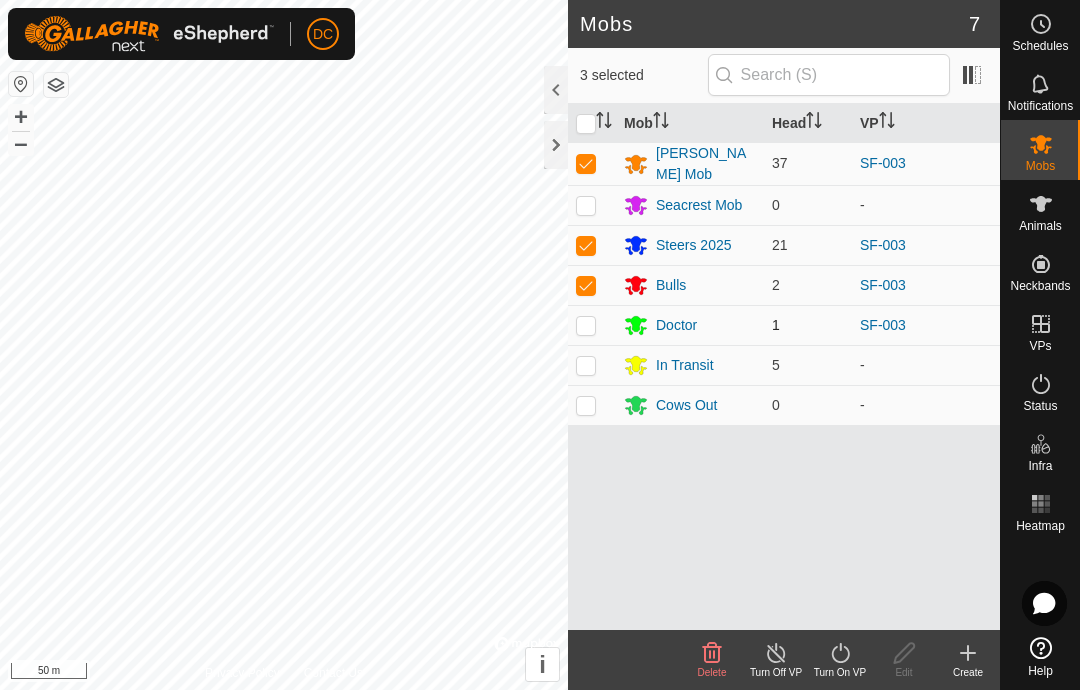 click at bounding box center (586, 325) 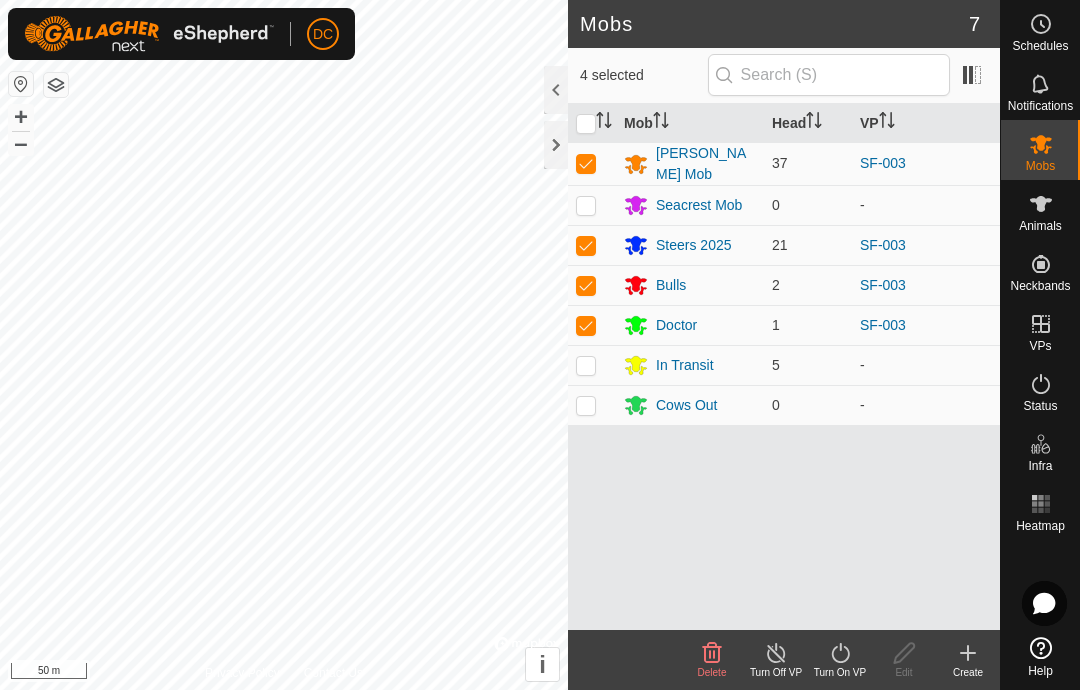 click 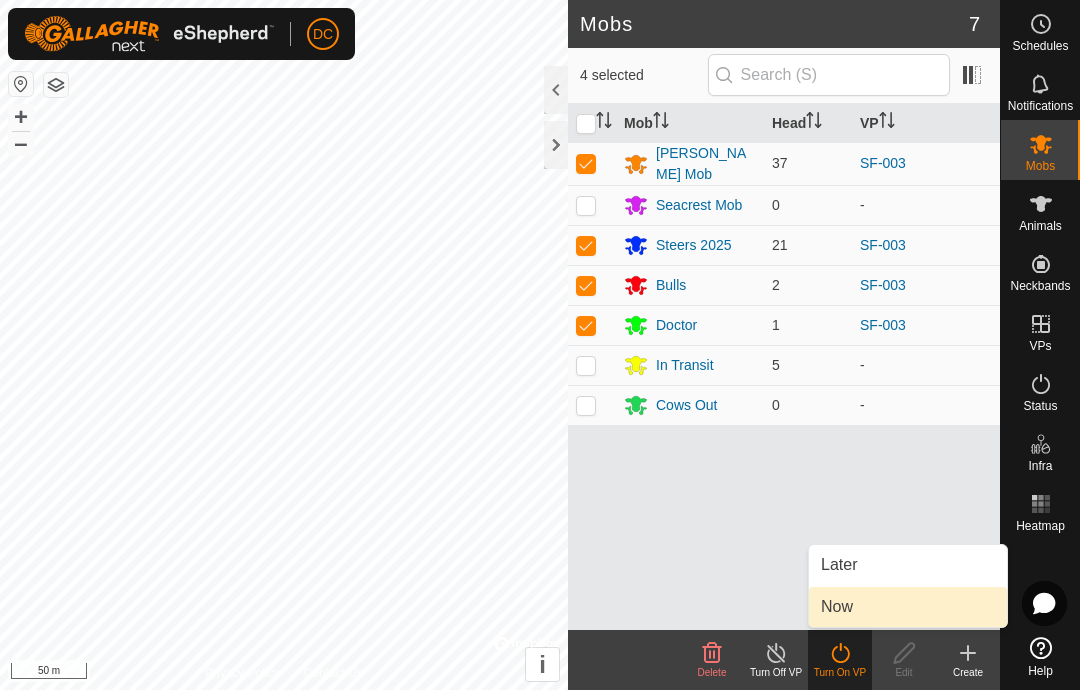click on "Now" at bounding box center (908, 607) 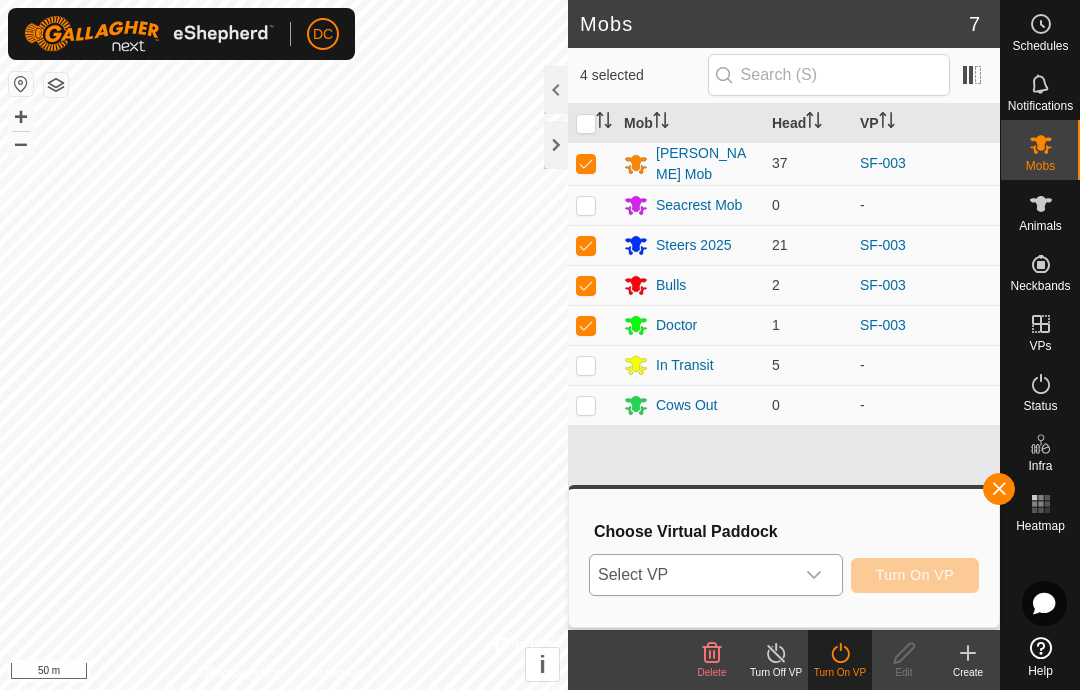 click on "Select VP" at bounding box center (692, 575) 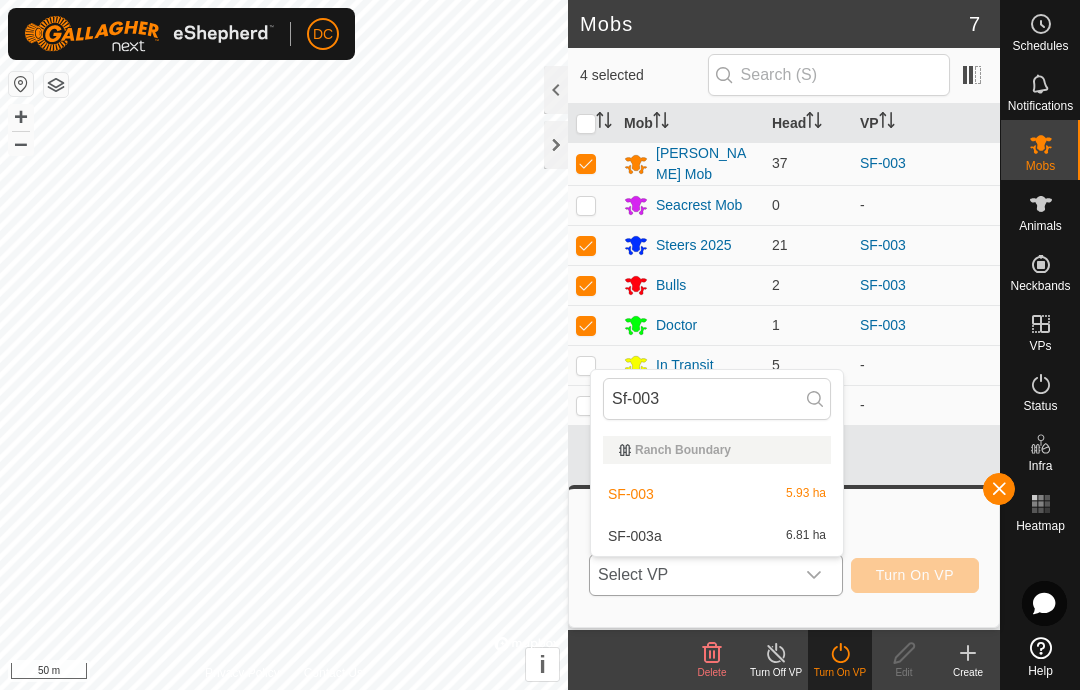 type on "Sf-003" 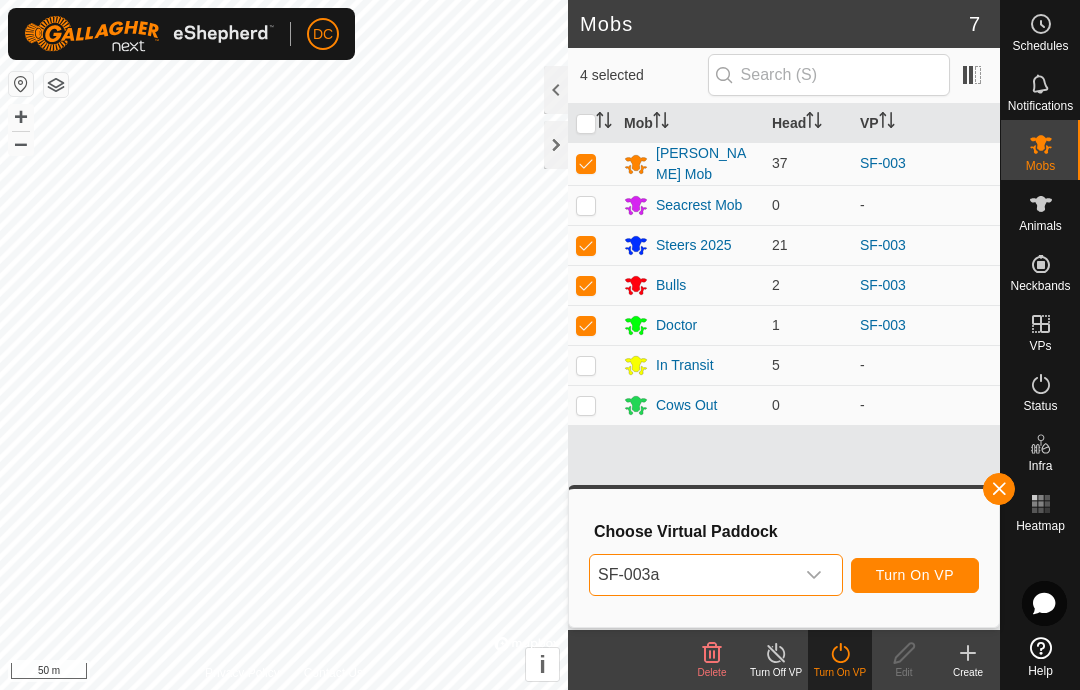 click on "Turn On VP" at bounding box center [915, 575] 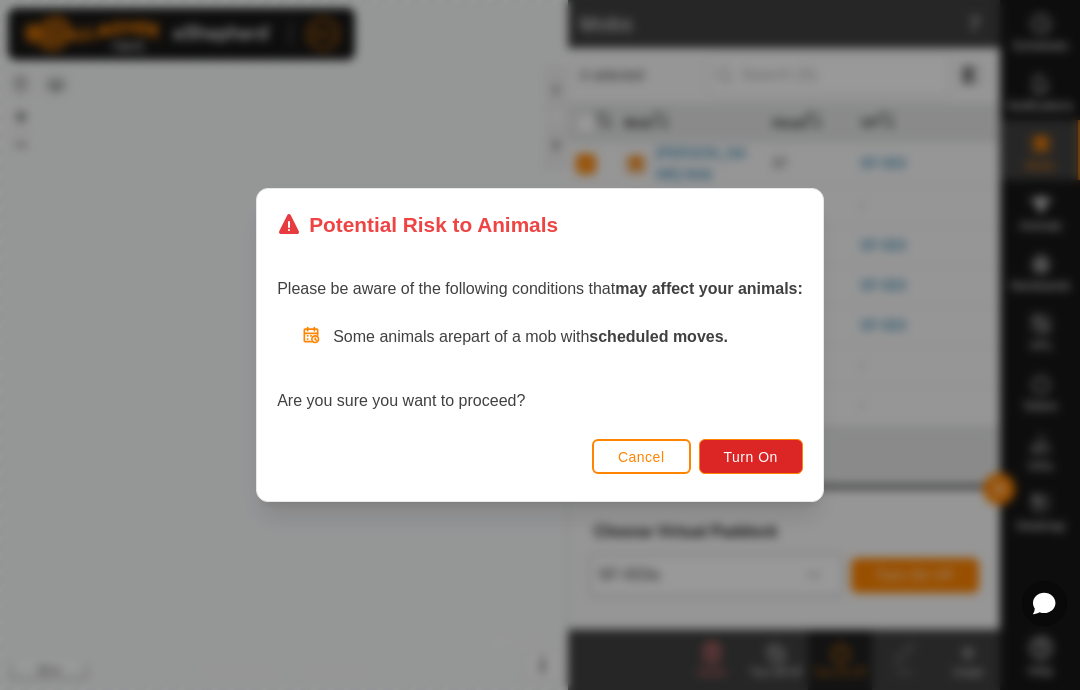 click on "Cancel" at bounding box center [641, 457] 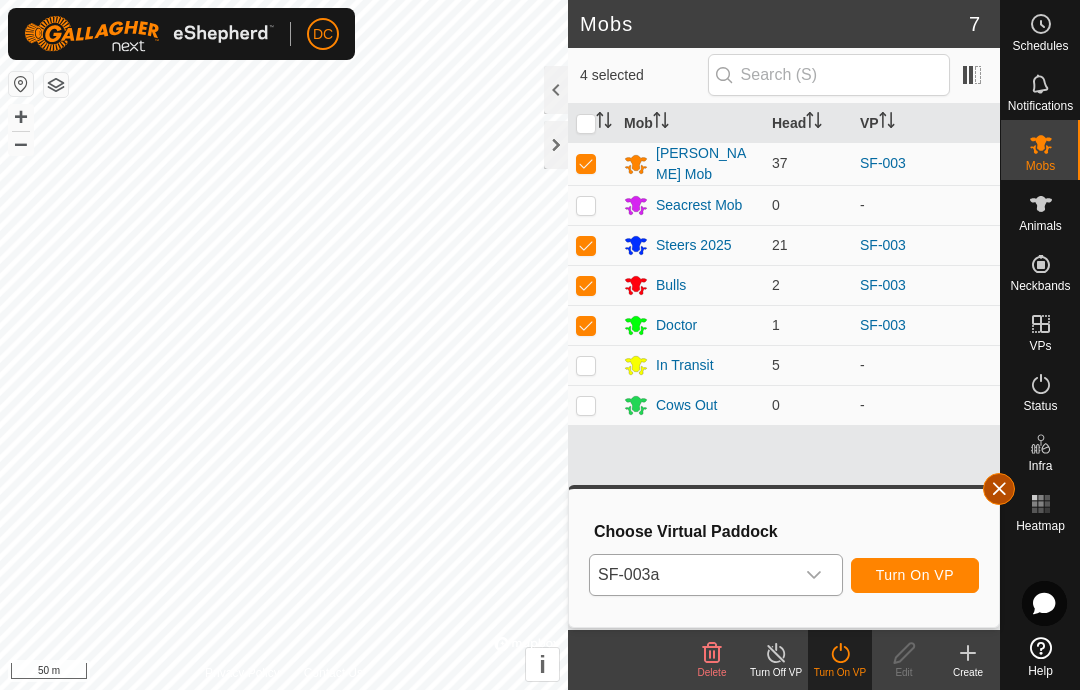 click at bounding box center (999, 489) 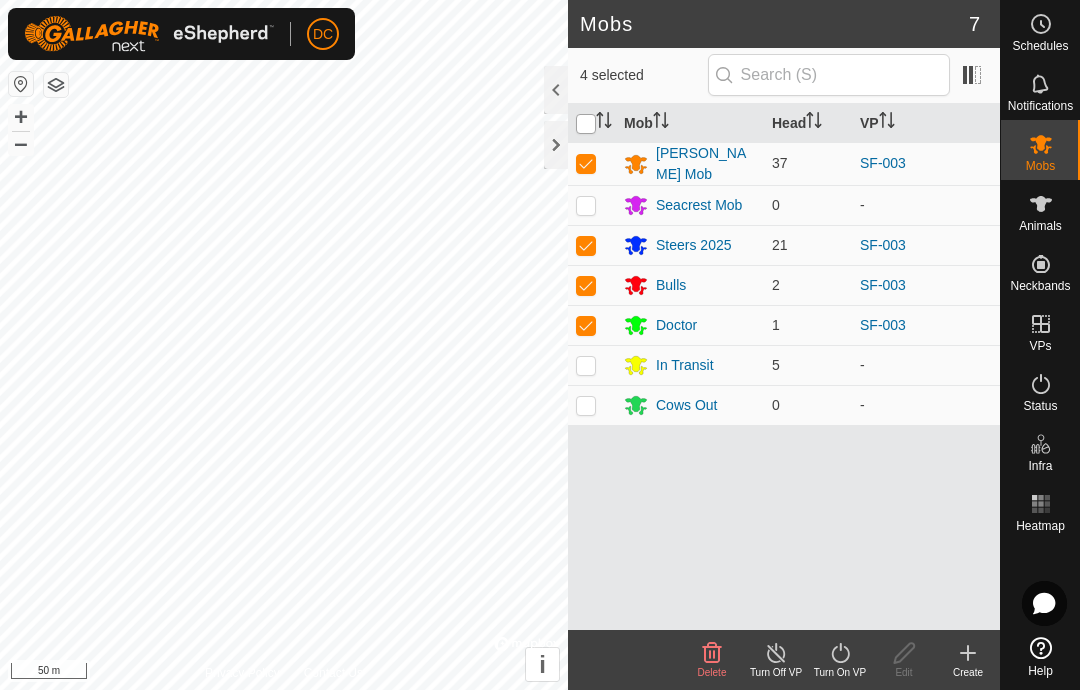 click at bounding box center (586, 124) 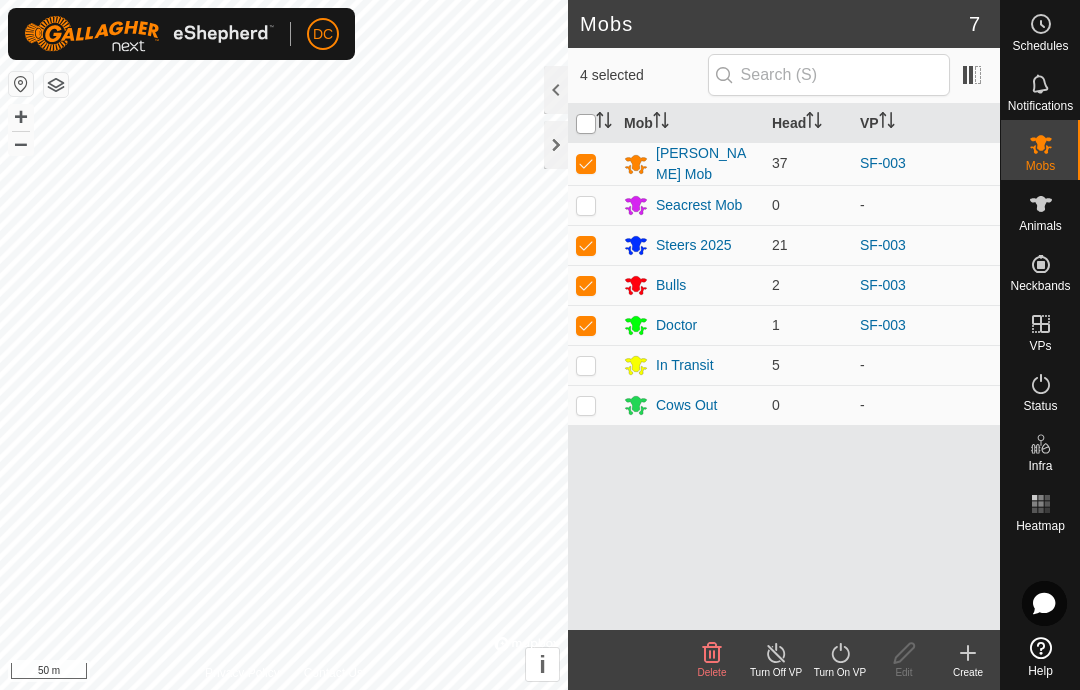 checkbox on "true" 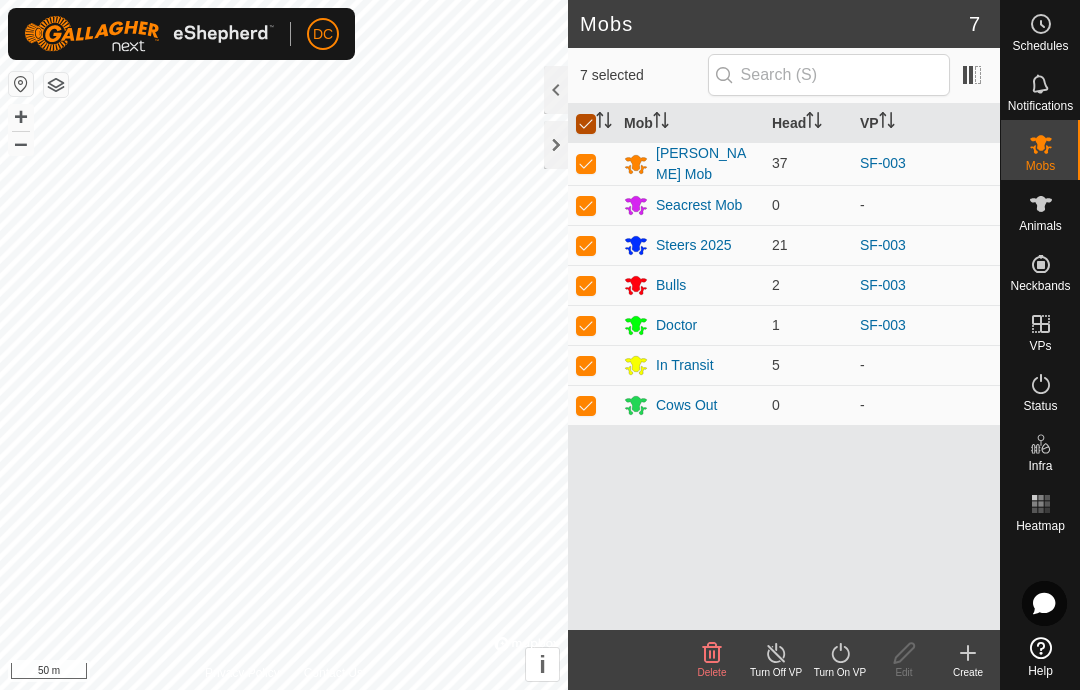 click at bounding box center (586, 124) 